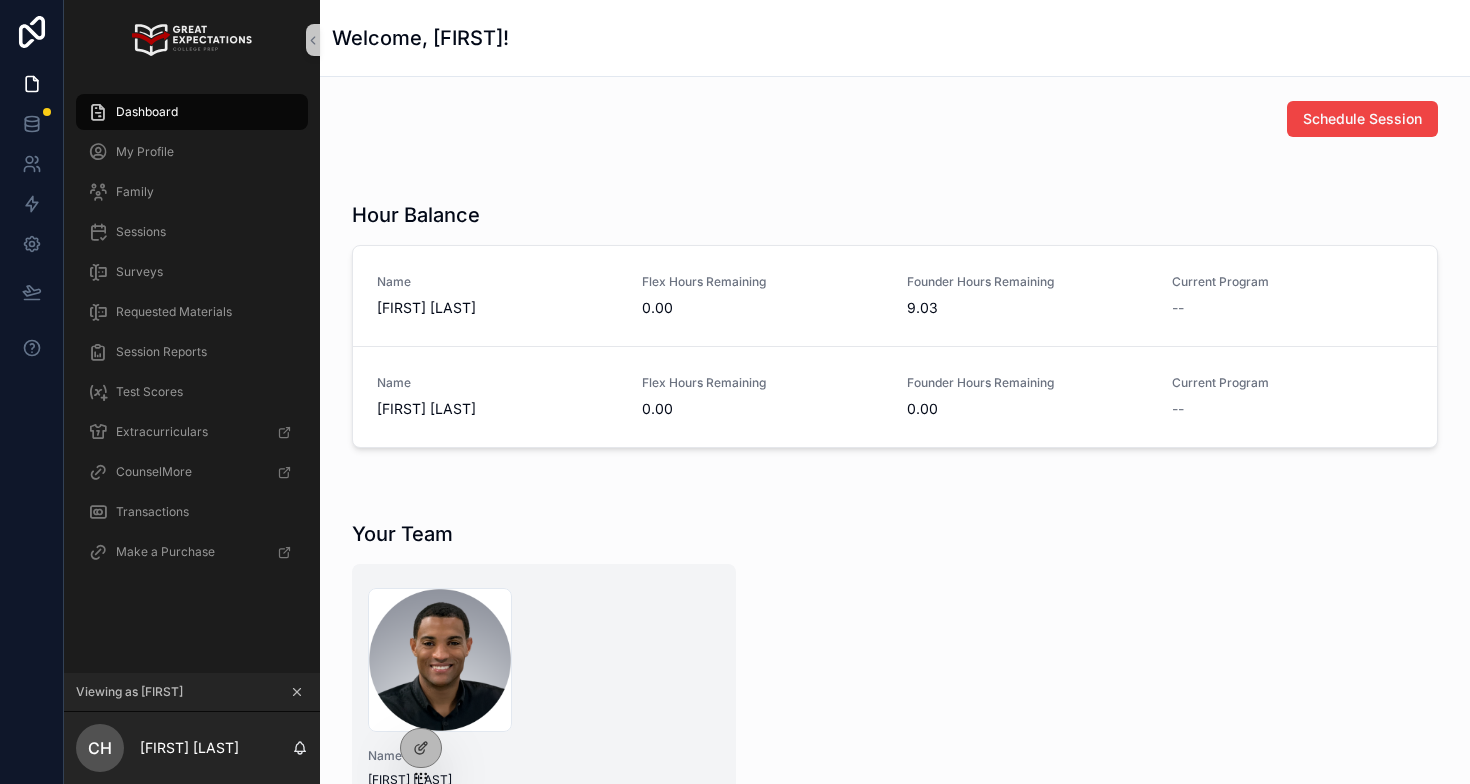 scroll, scrollTop: 0, scrollLeft: 0, axis: both 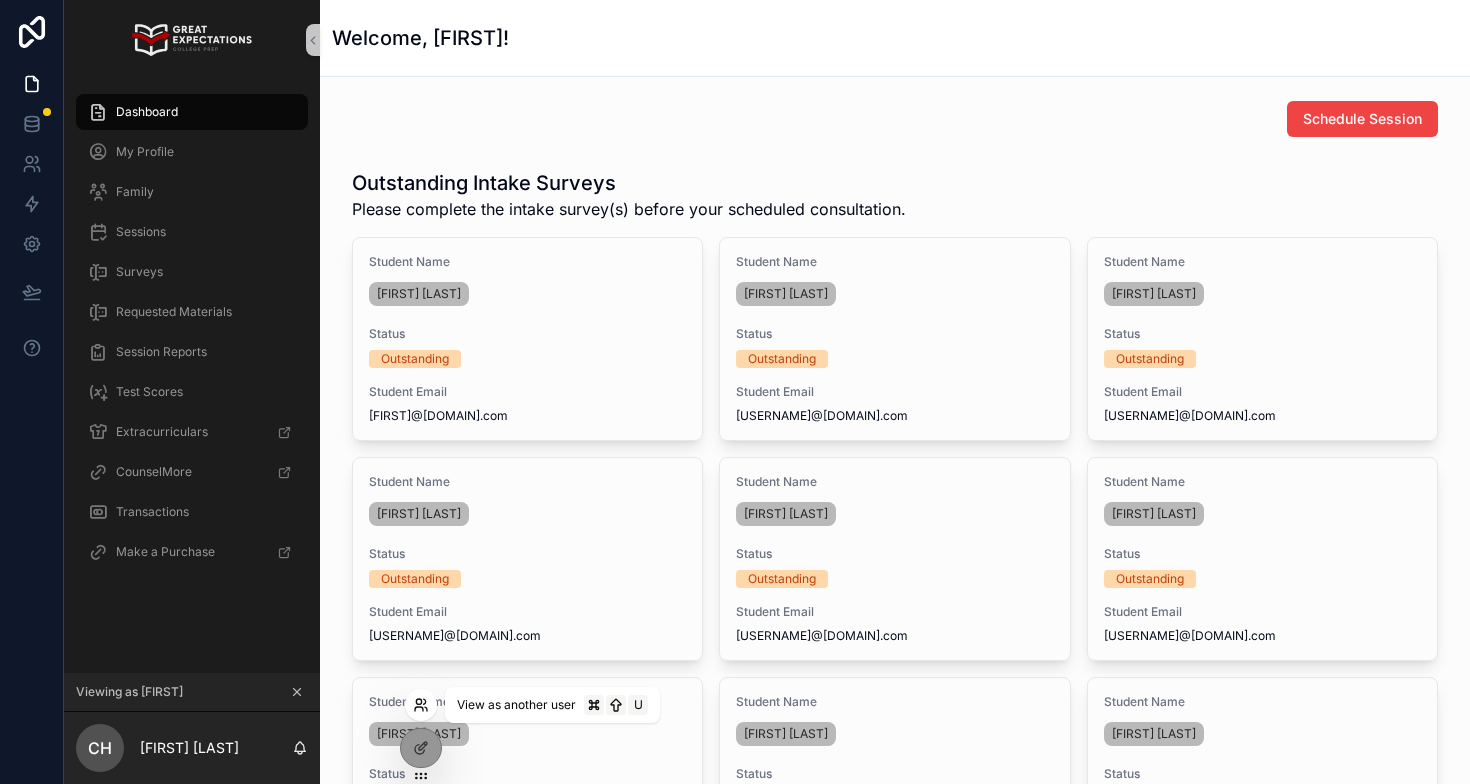 click 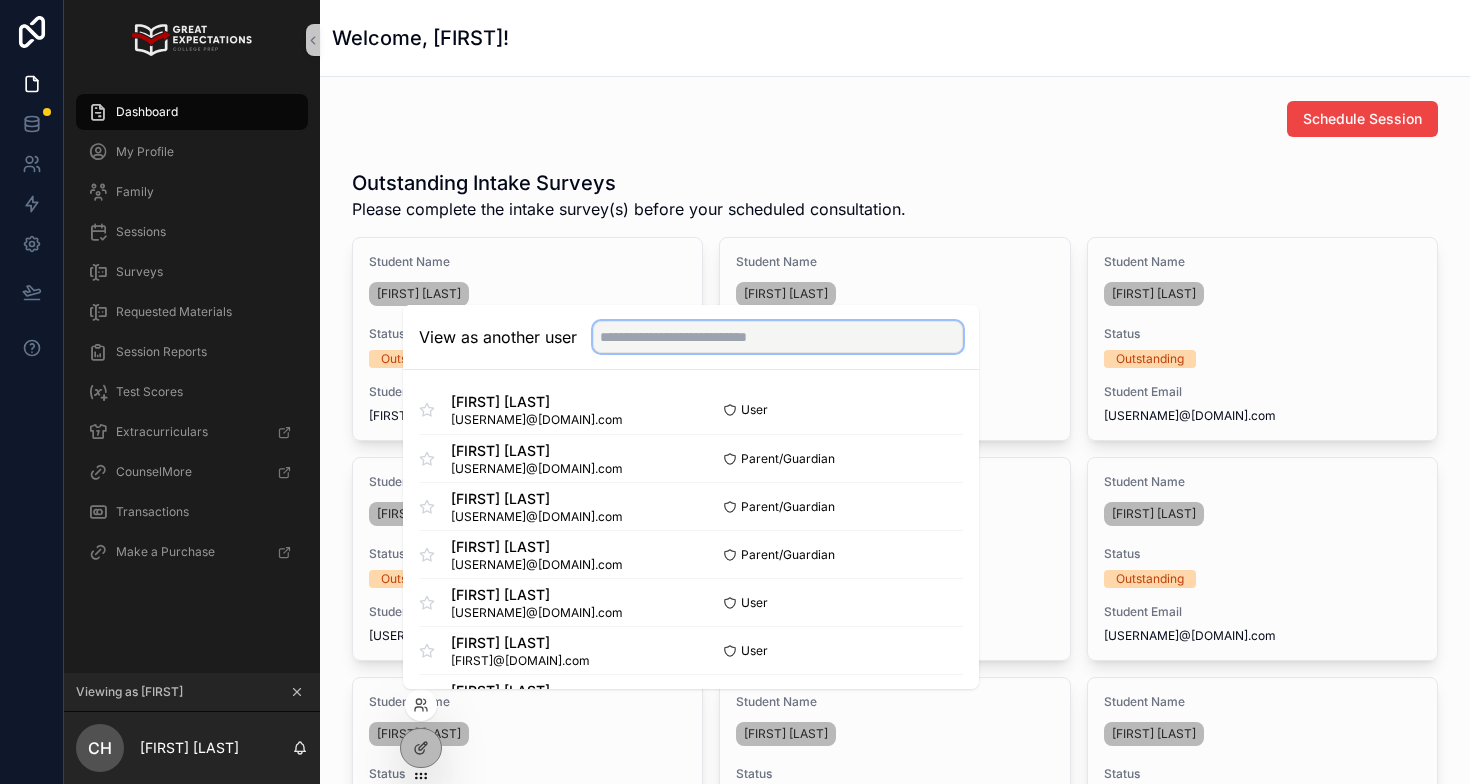 click at bounding box center (778, 337) 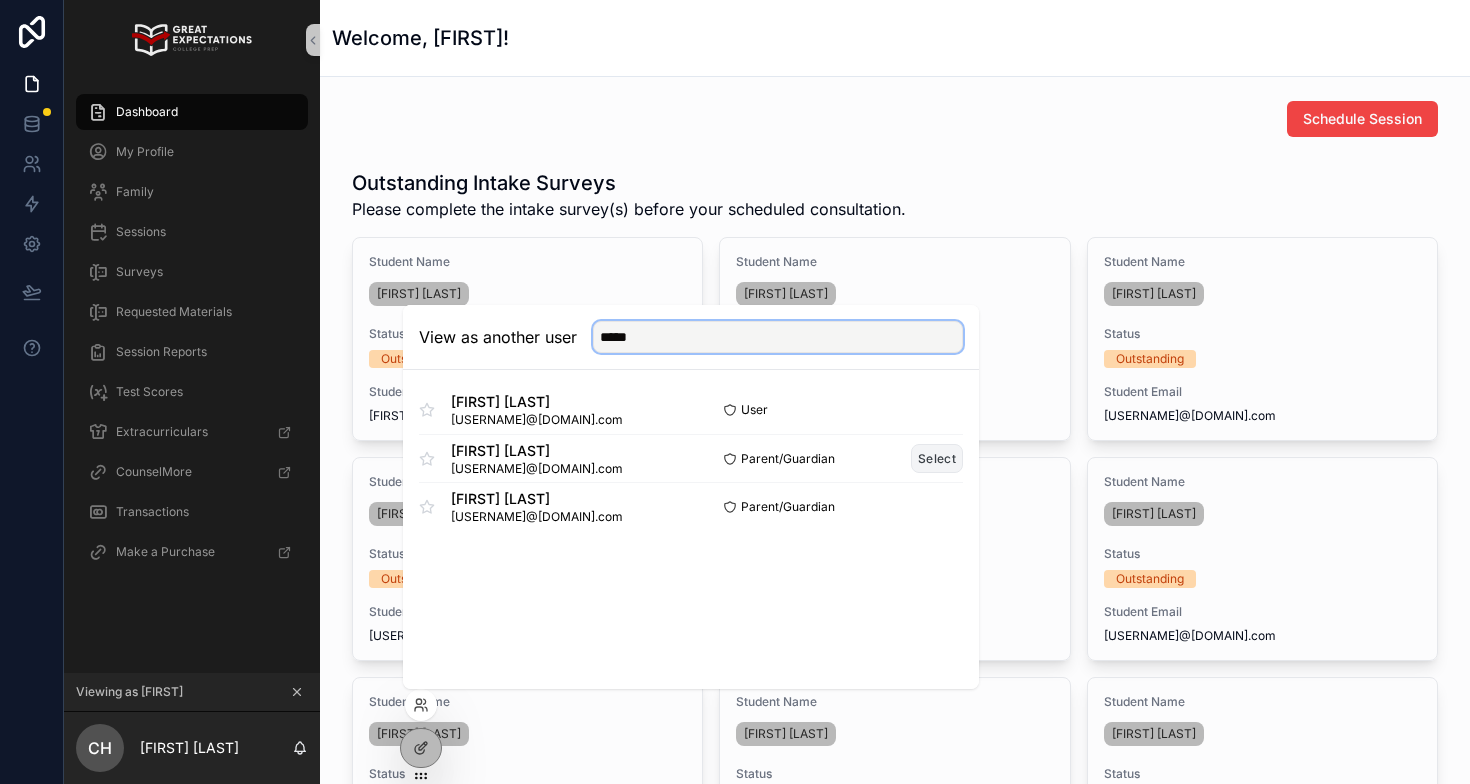 type on "*****" 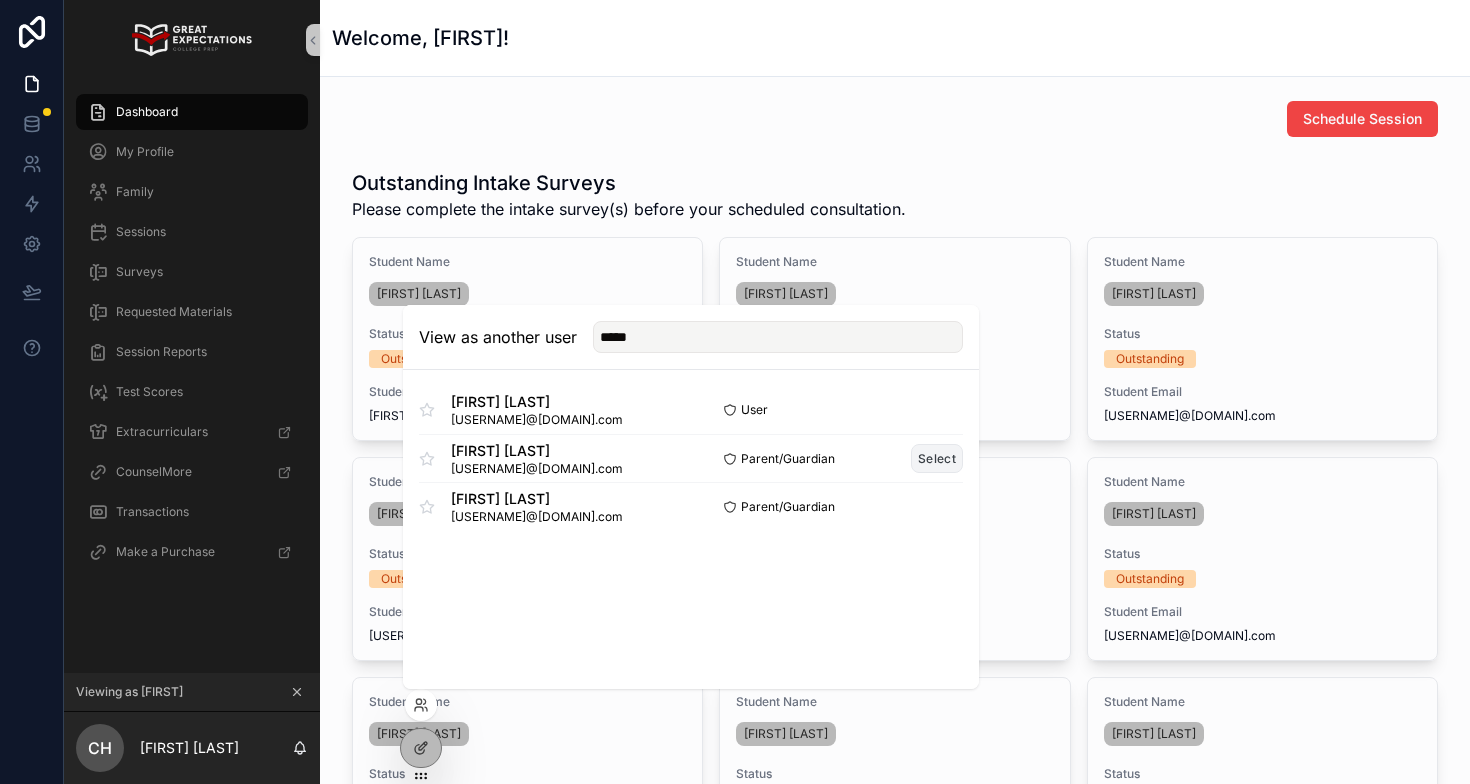 click on "Select" at bounding box center (937, 458) 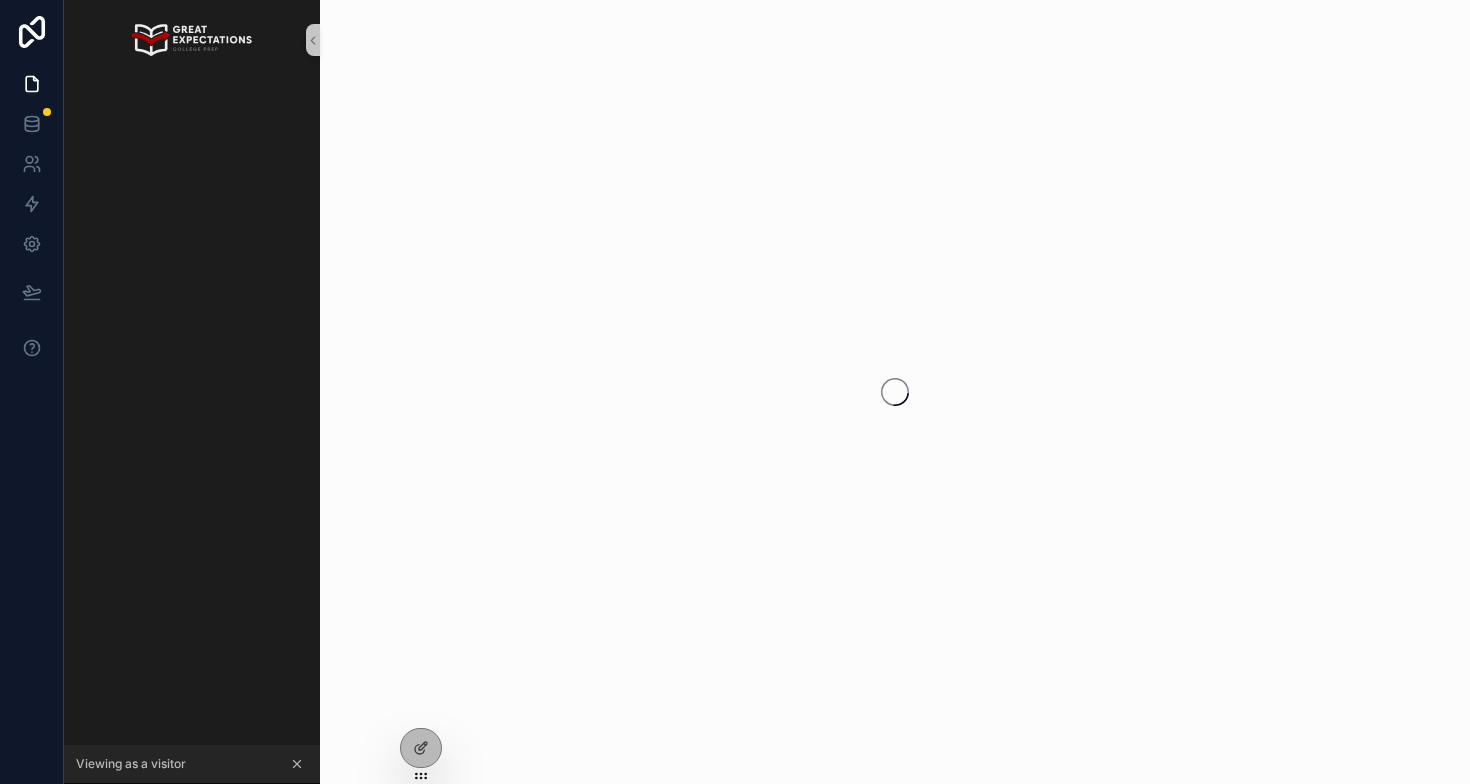 scroll, scrollTop: 0, scrollLeft: 0, axis: both 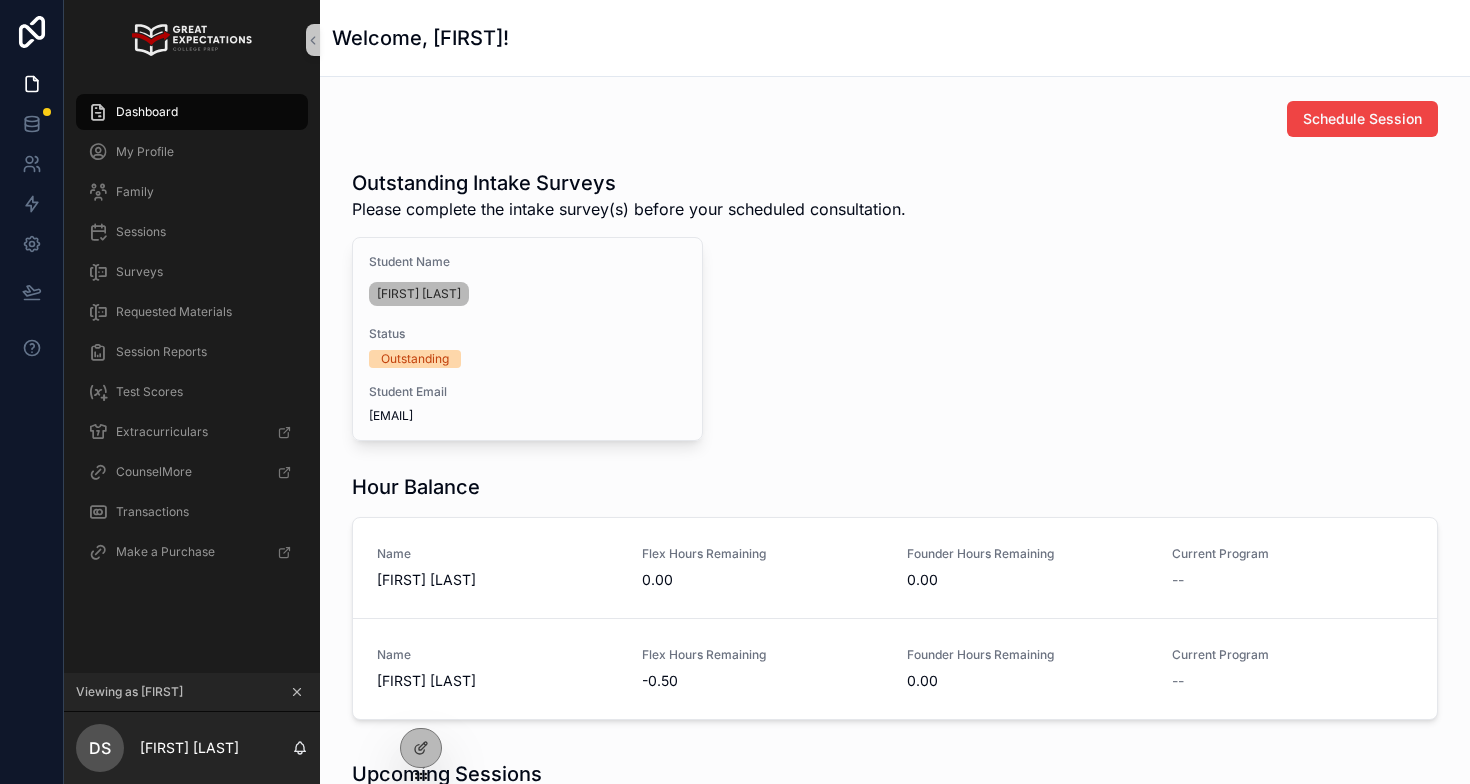 drag, startPoint x: 816, startPoint y: 454, endPoint x: 330, endPoint y: 190, distance: 553.075 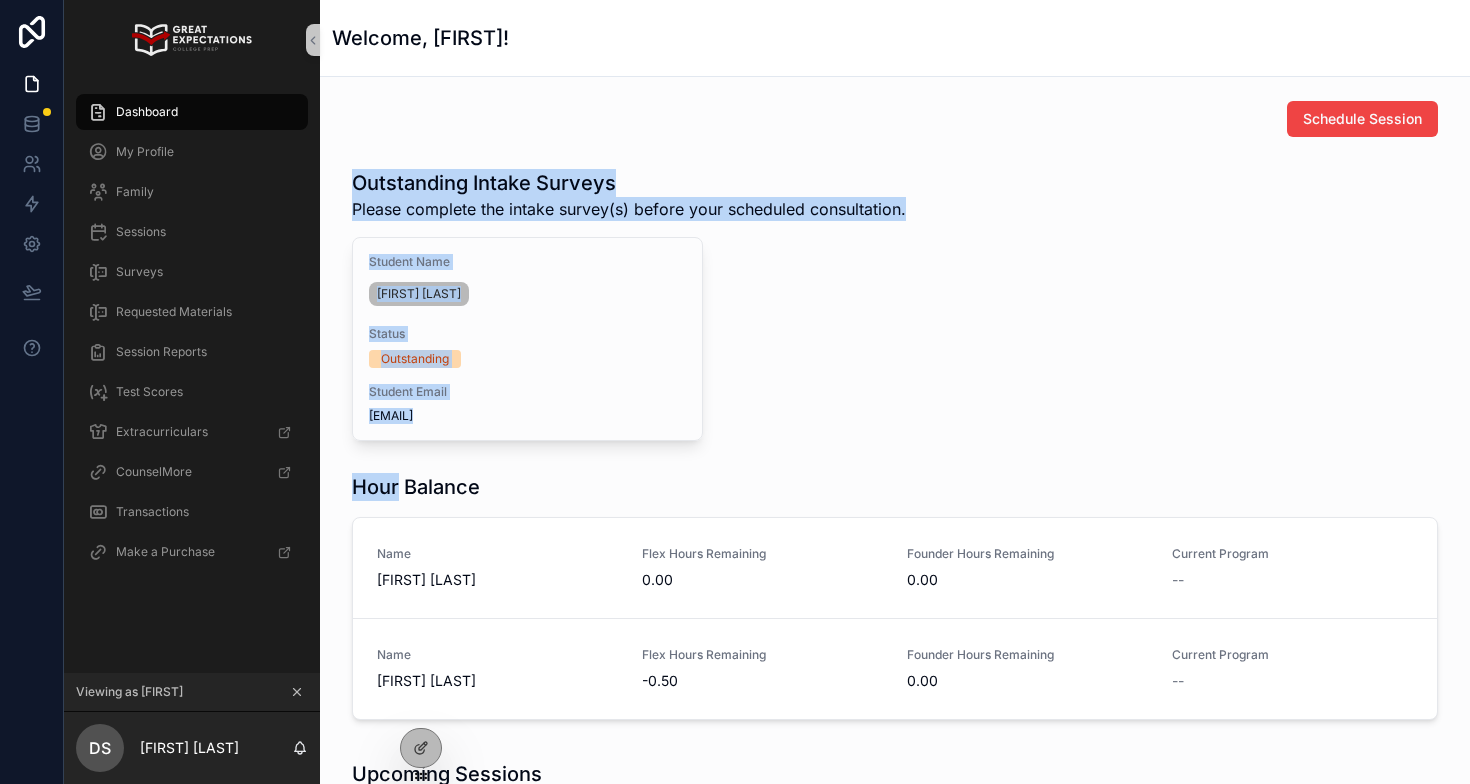 drag, startPoint x: 333, startPoint y: 183, endPoint x: 841, endPoint y: 464, distance: 580.5385 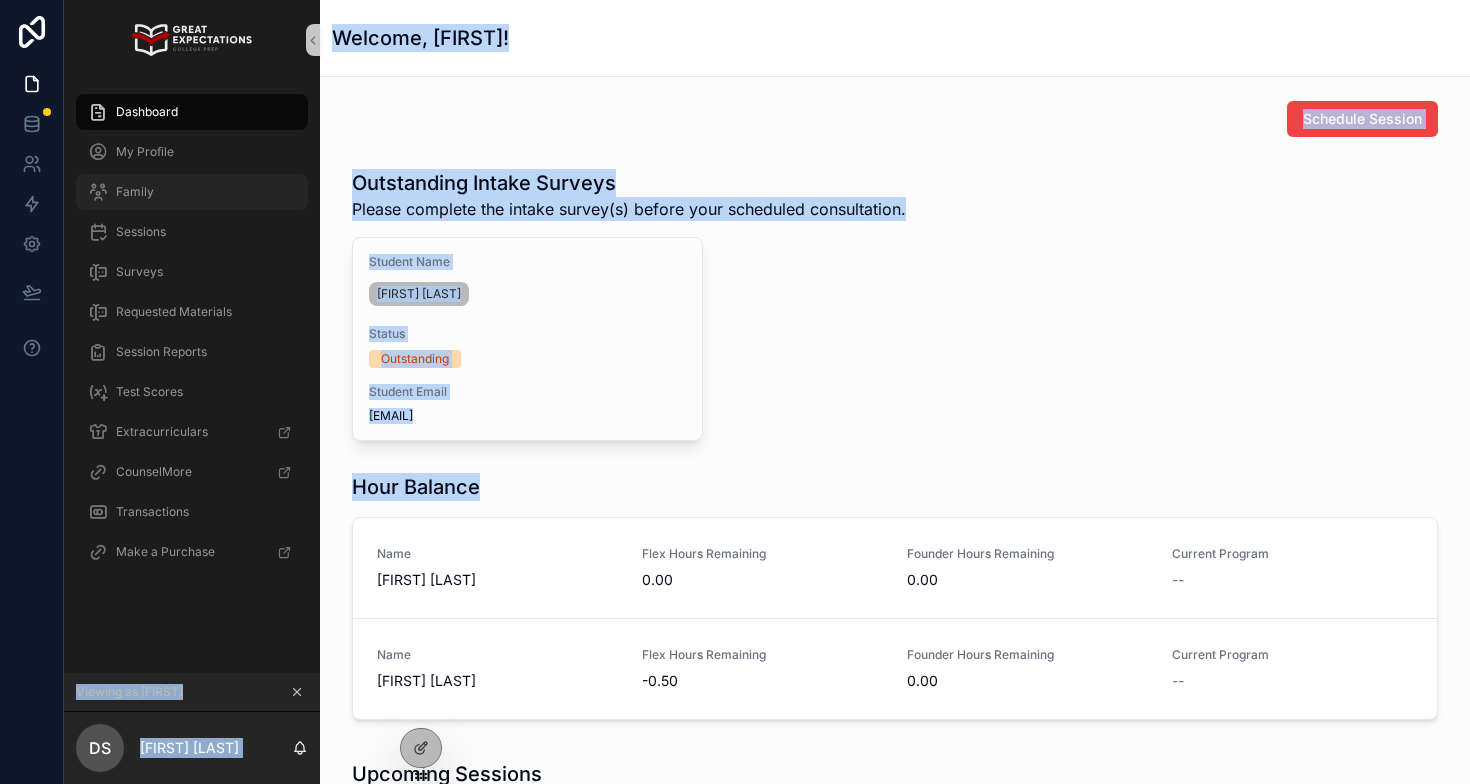 drag, startPoint x: 488, startPoint y: 501, endPoint x: 302, endPoint y: 201, distance: 352.9816 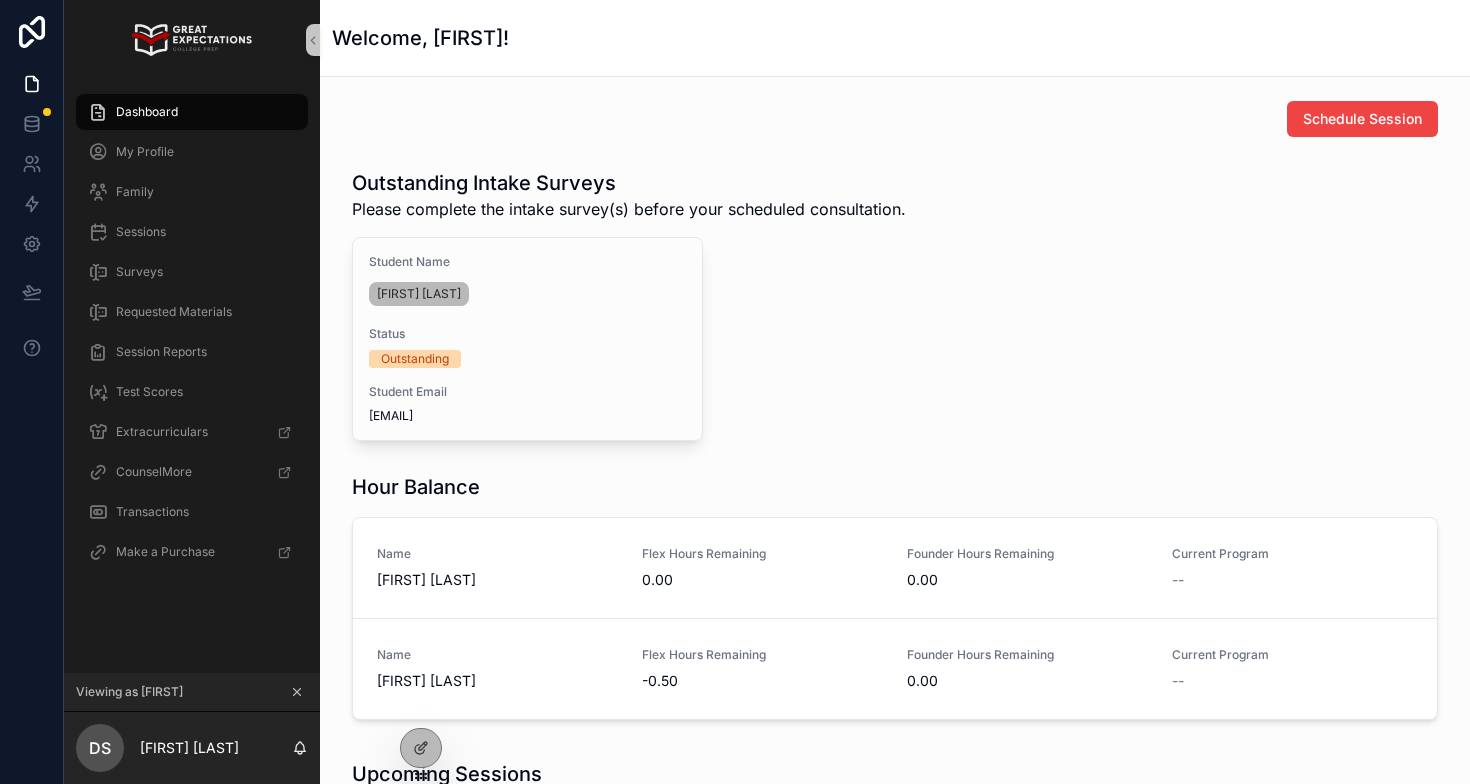 click on "Outstanding Intake Surveys" at bounding box center (629, 183) 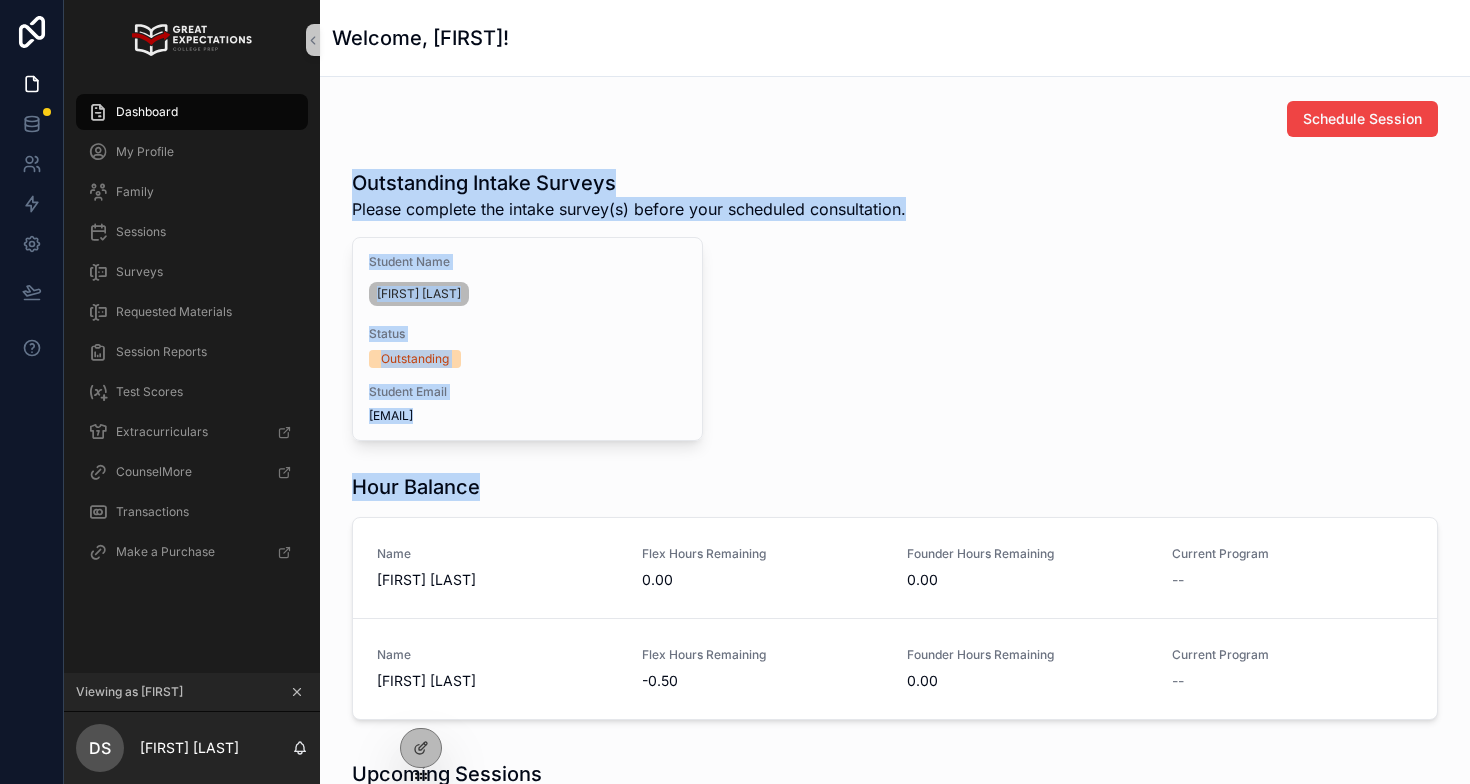 drag, startPoint x: 342, startPoint y: 176, endPoint x: 853, endPoint y: 499, distance: 604.5246 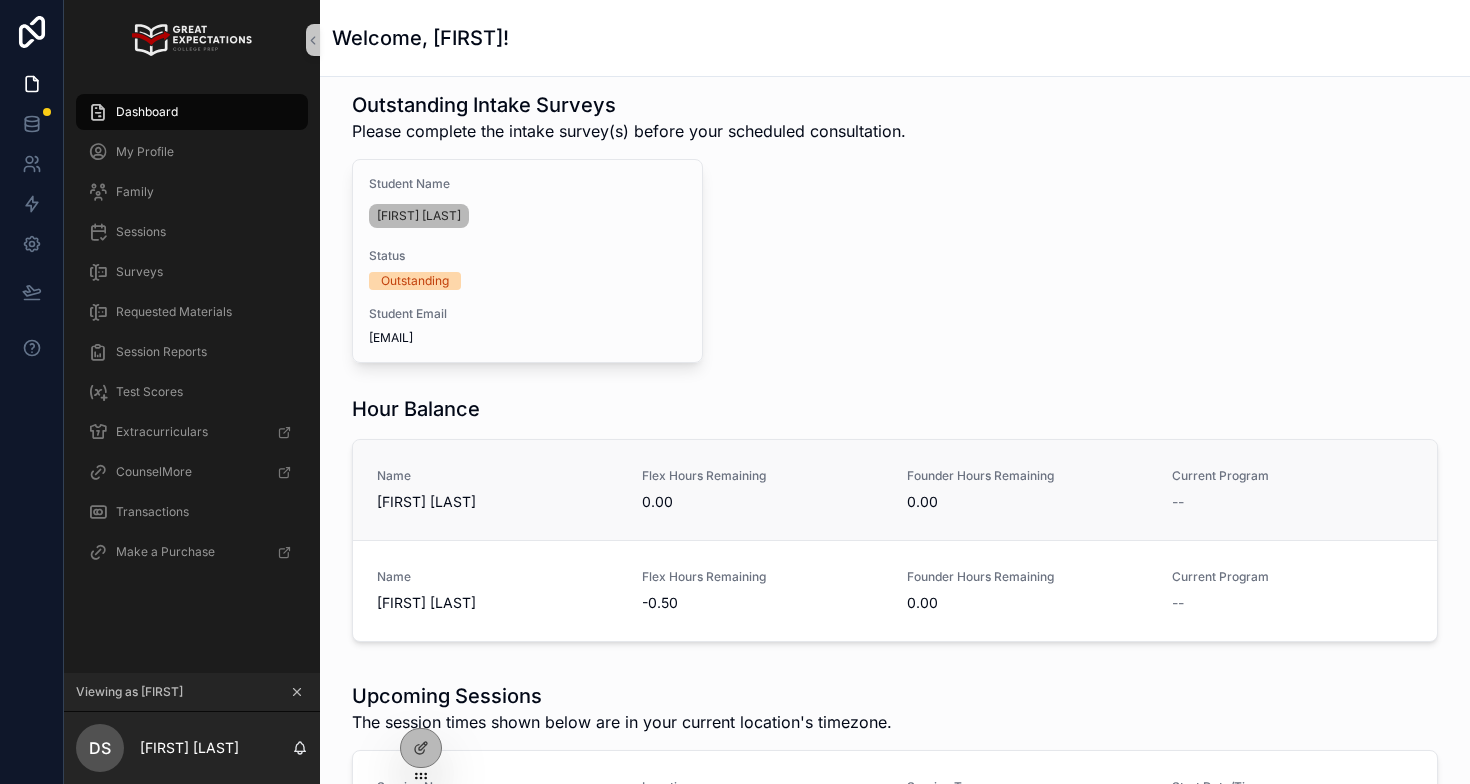 scroll, scrollTop: 49, scrollLeft: 0, axis: vertical 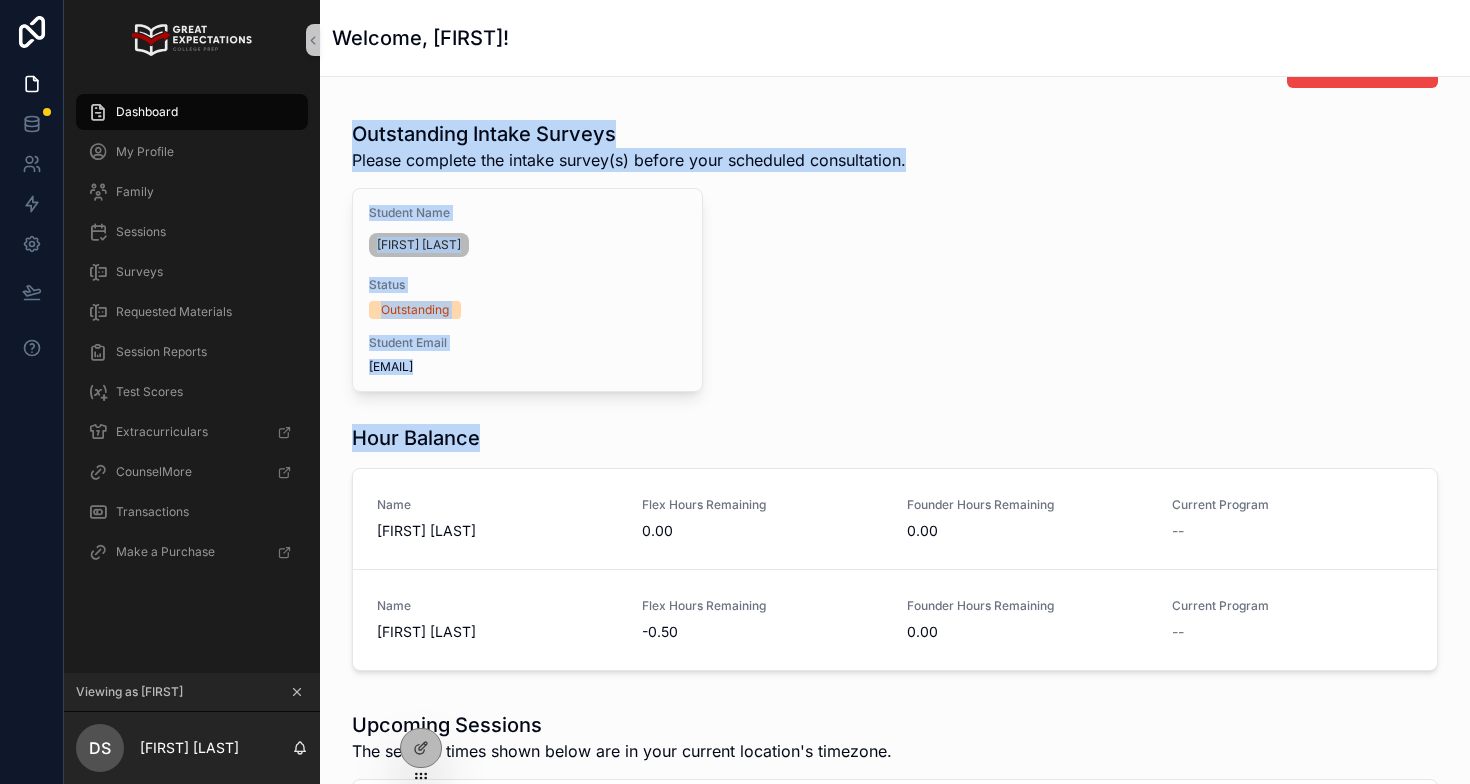 drag, startPoint x: 524, startPoint y: 453, endPoint x: 350, endPoint y: 136, distance: 361.61444 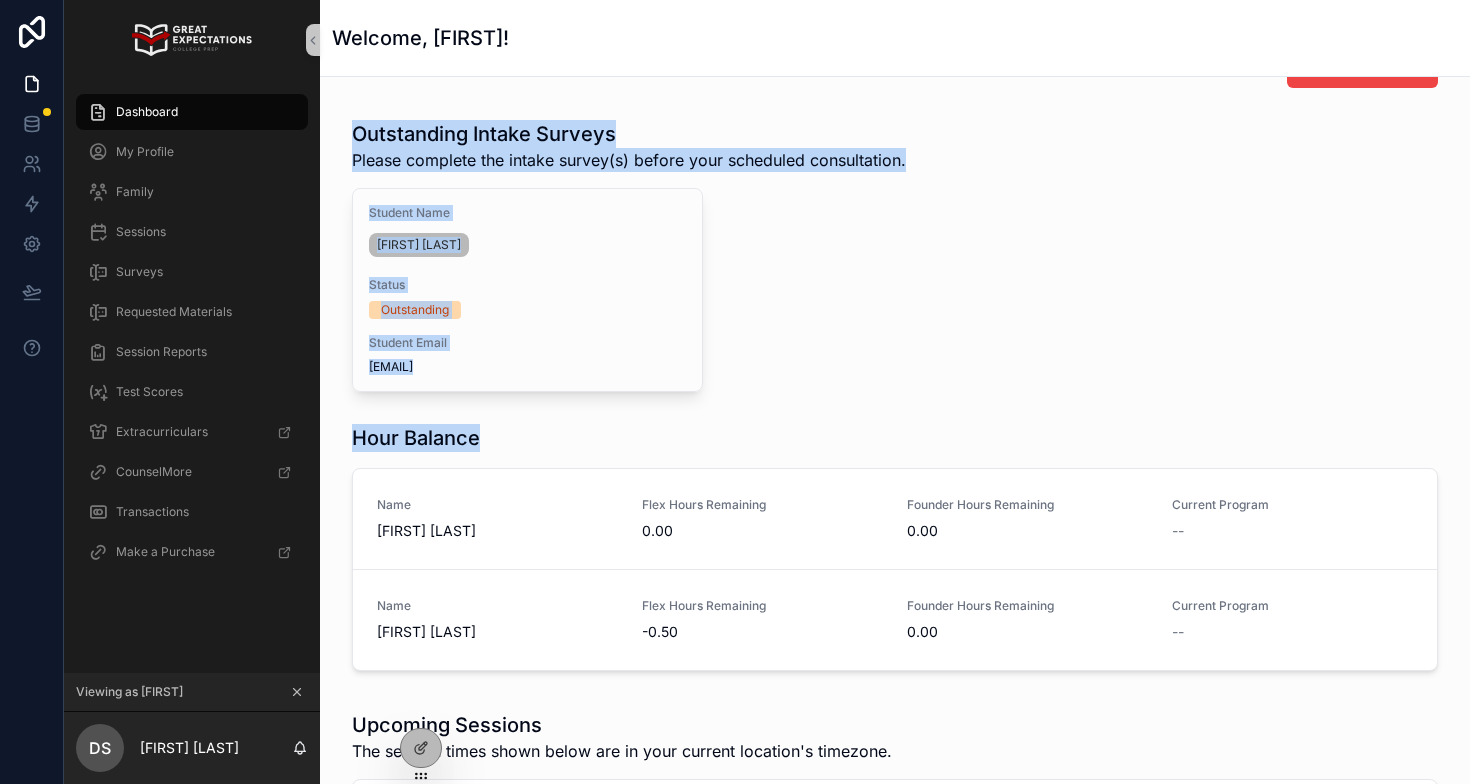drag, startPoint x: 350, startPoint y: 135, endPoint x: 479, endPoint y: 444, distance: 334.84622 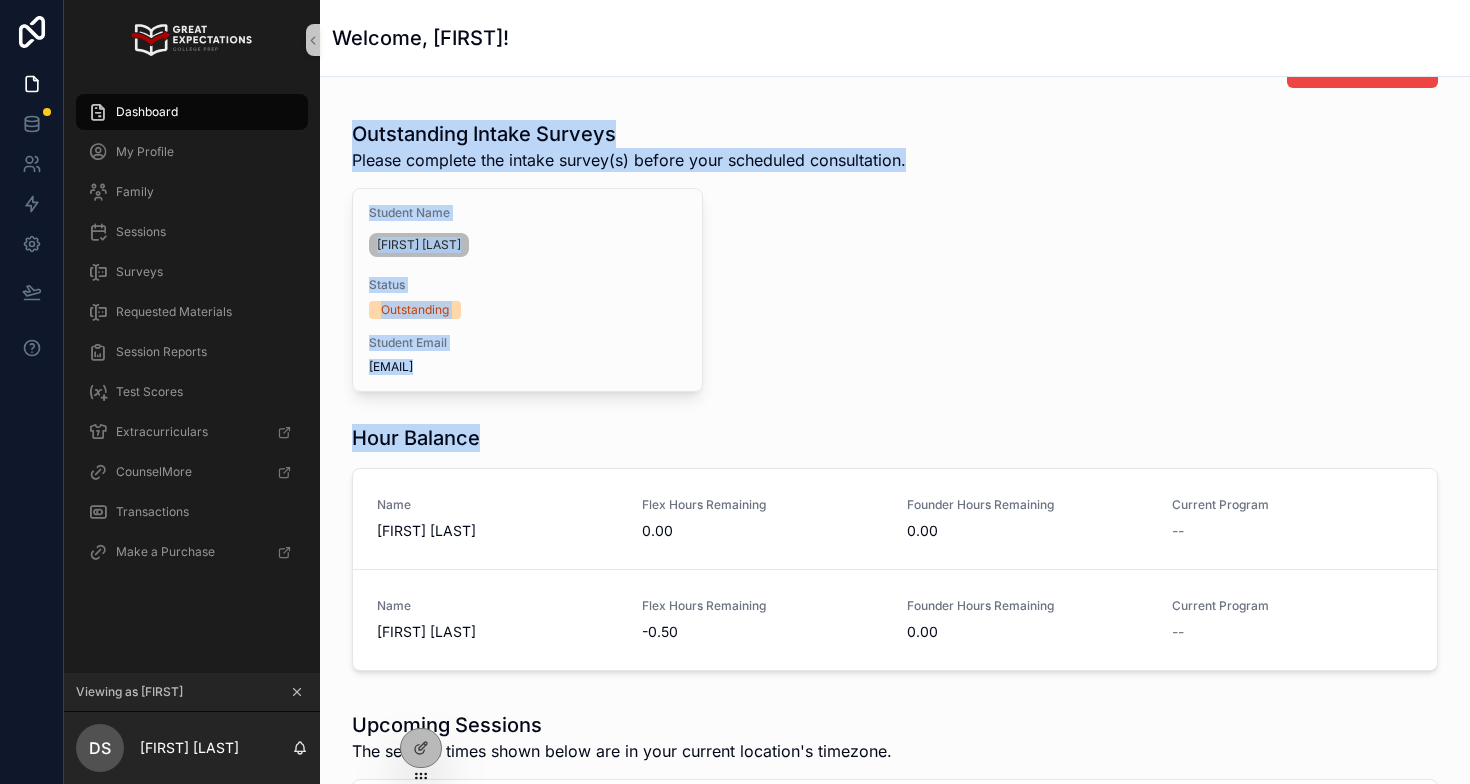drag, startPoint x: 347, startPoint y: 122, endPoint x: 505, endPoint y: 455, distance: 368.58243 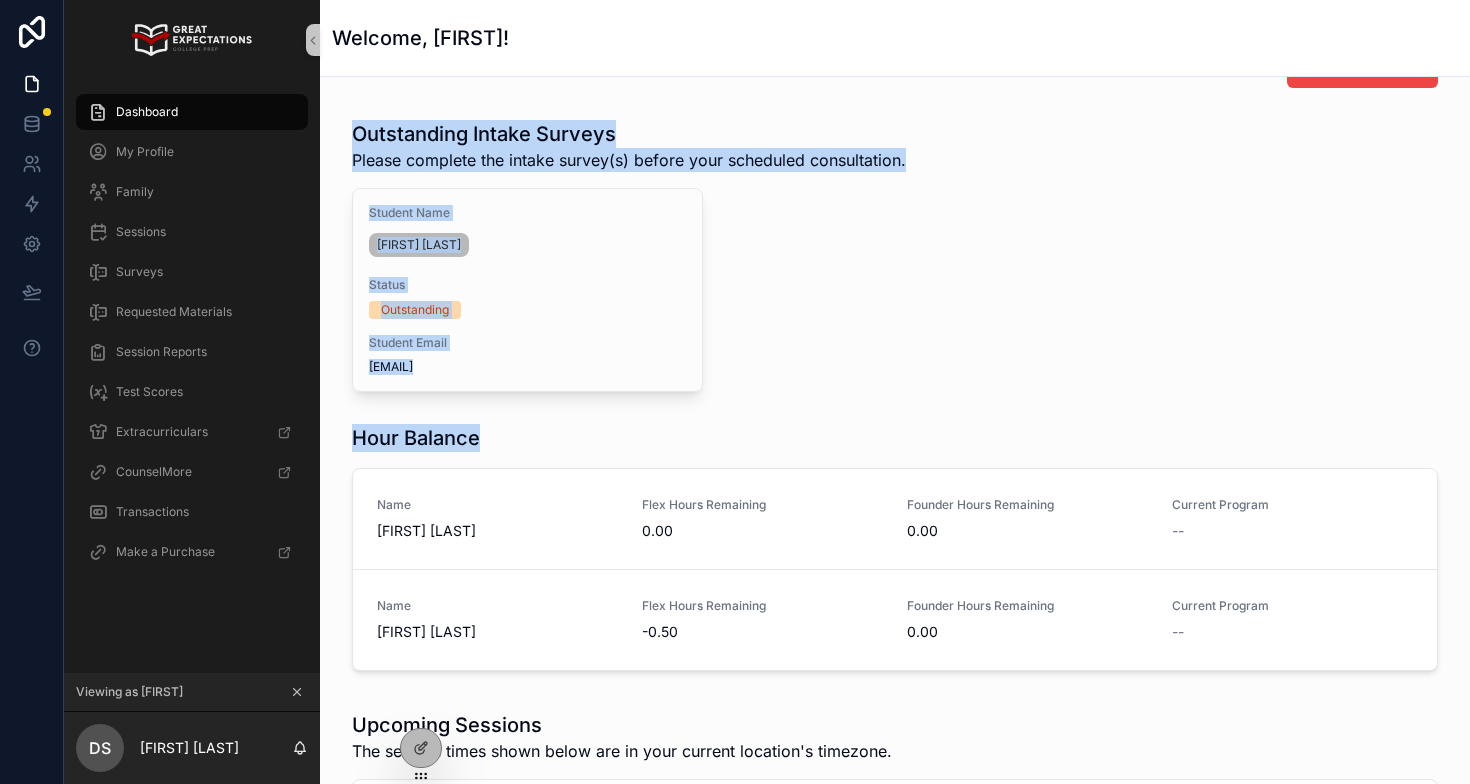 click on "Hour Balance" at bounding box center [895, 438] 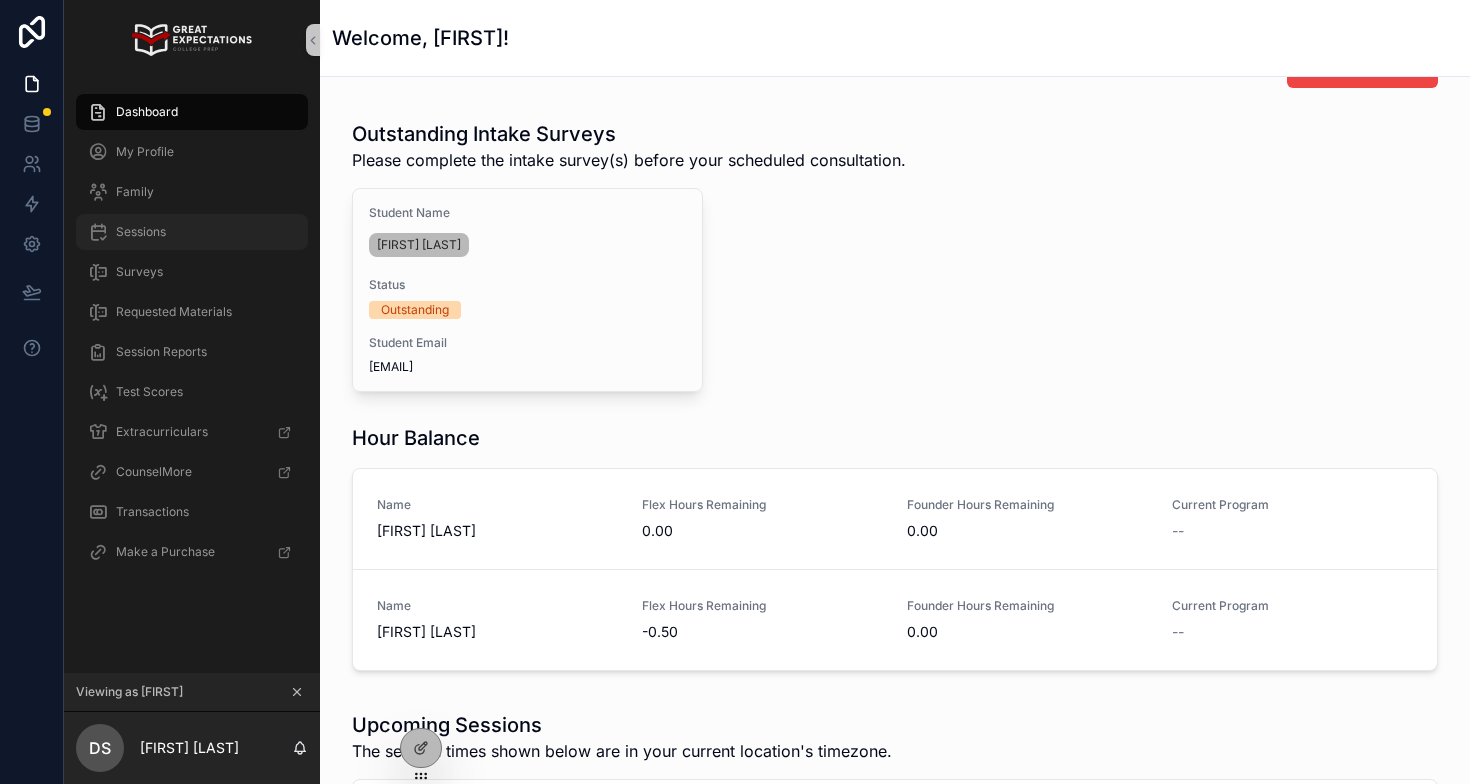 click on "Sessions" at bounding box center (192, 232) 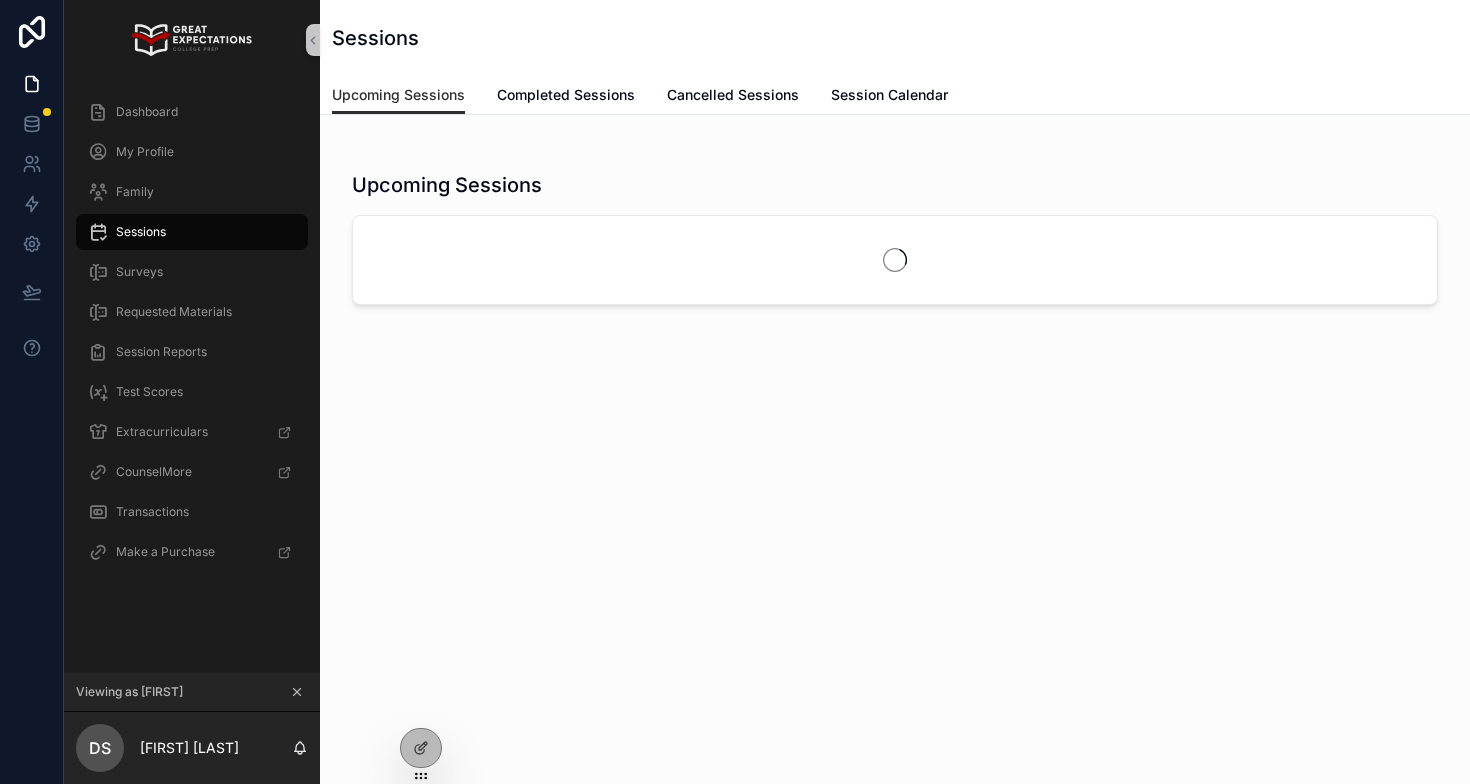 scroll, scrollTop: 0, scrollLeft: 0, axis: both 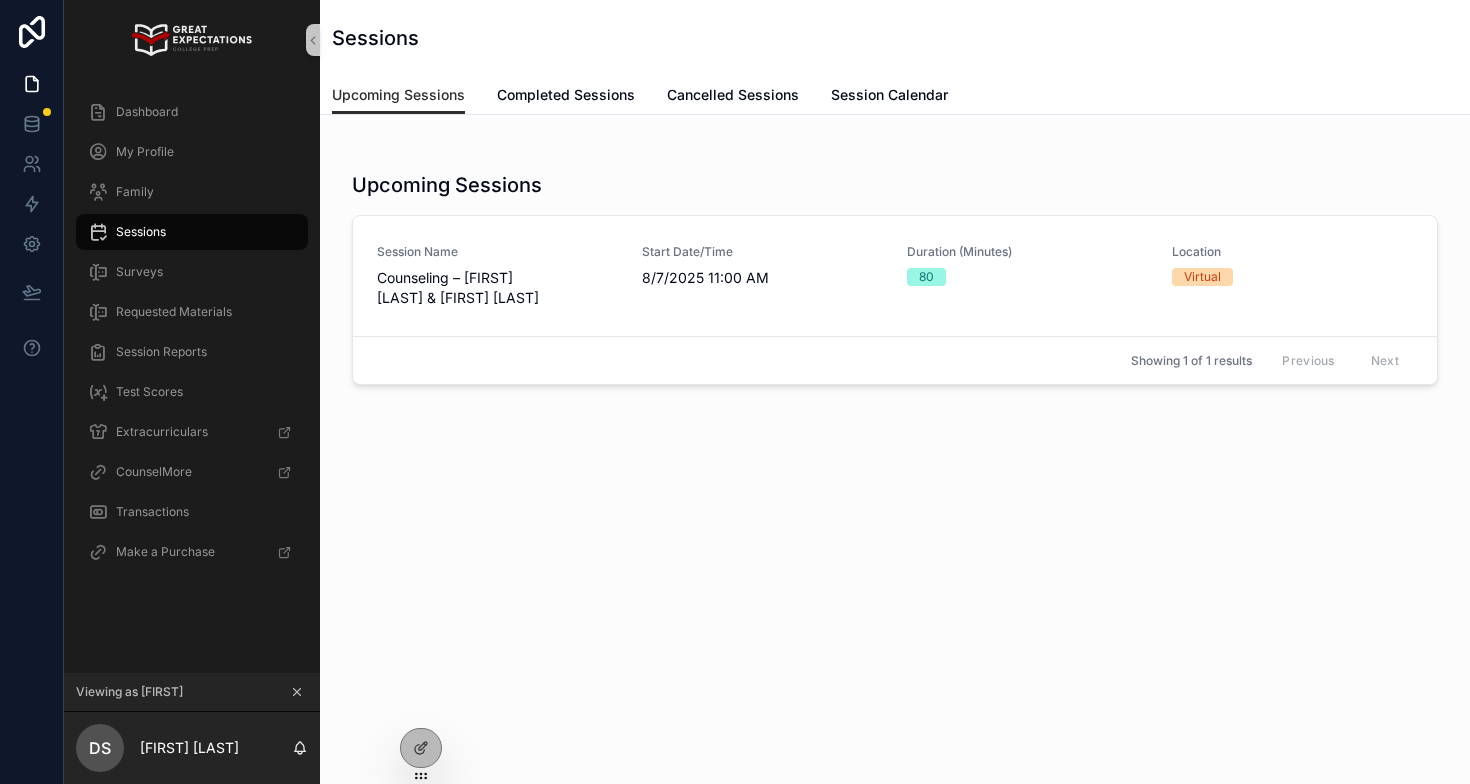 drag, startPoint x: 991, startPoint y: 192, endPoint x: 977, endPoint y: 182, distance: 17.20465 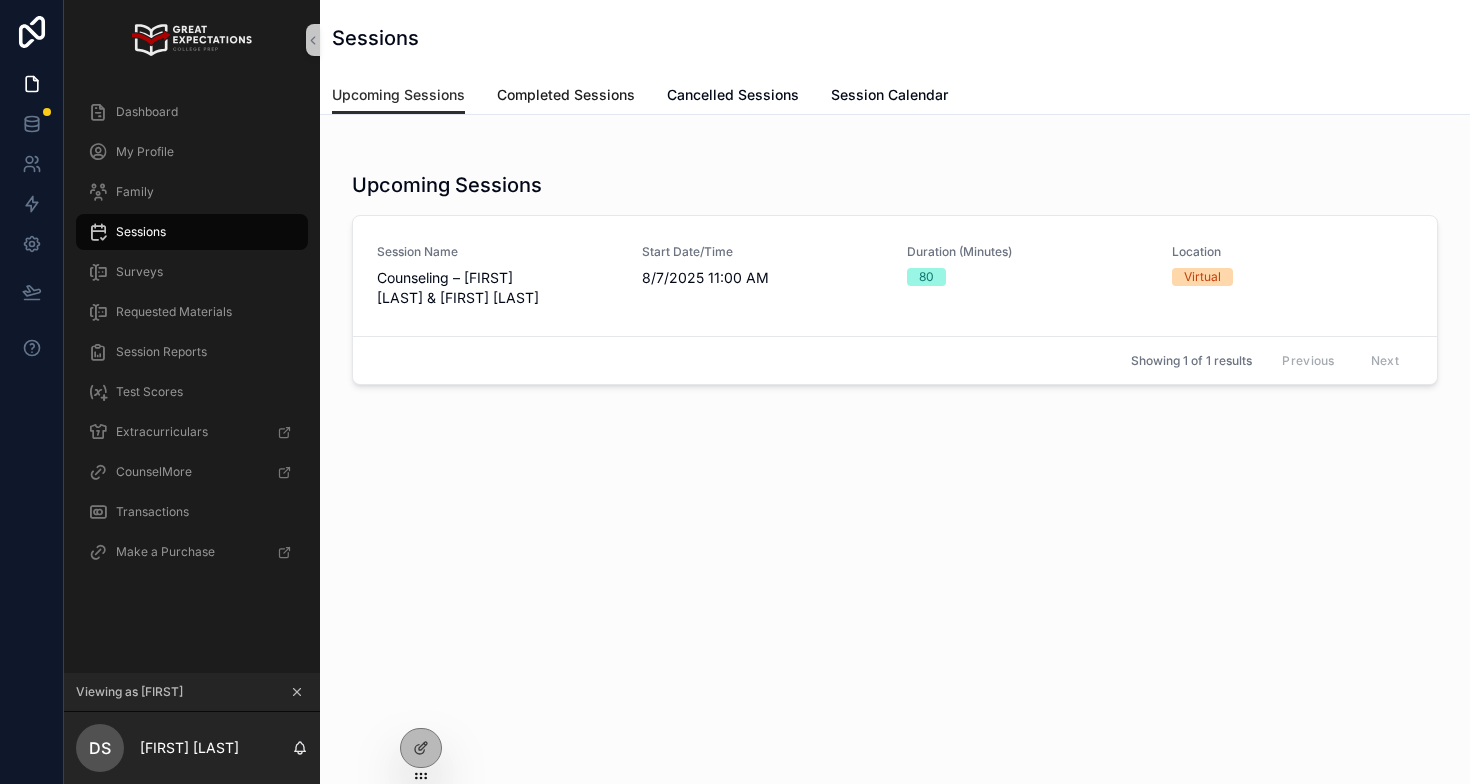 click on "Completed Sessions" at bounding box center [566, 95] 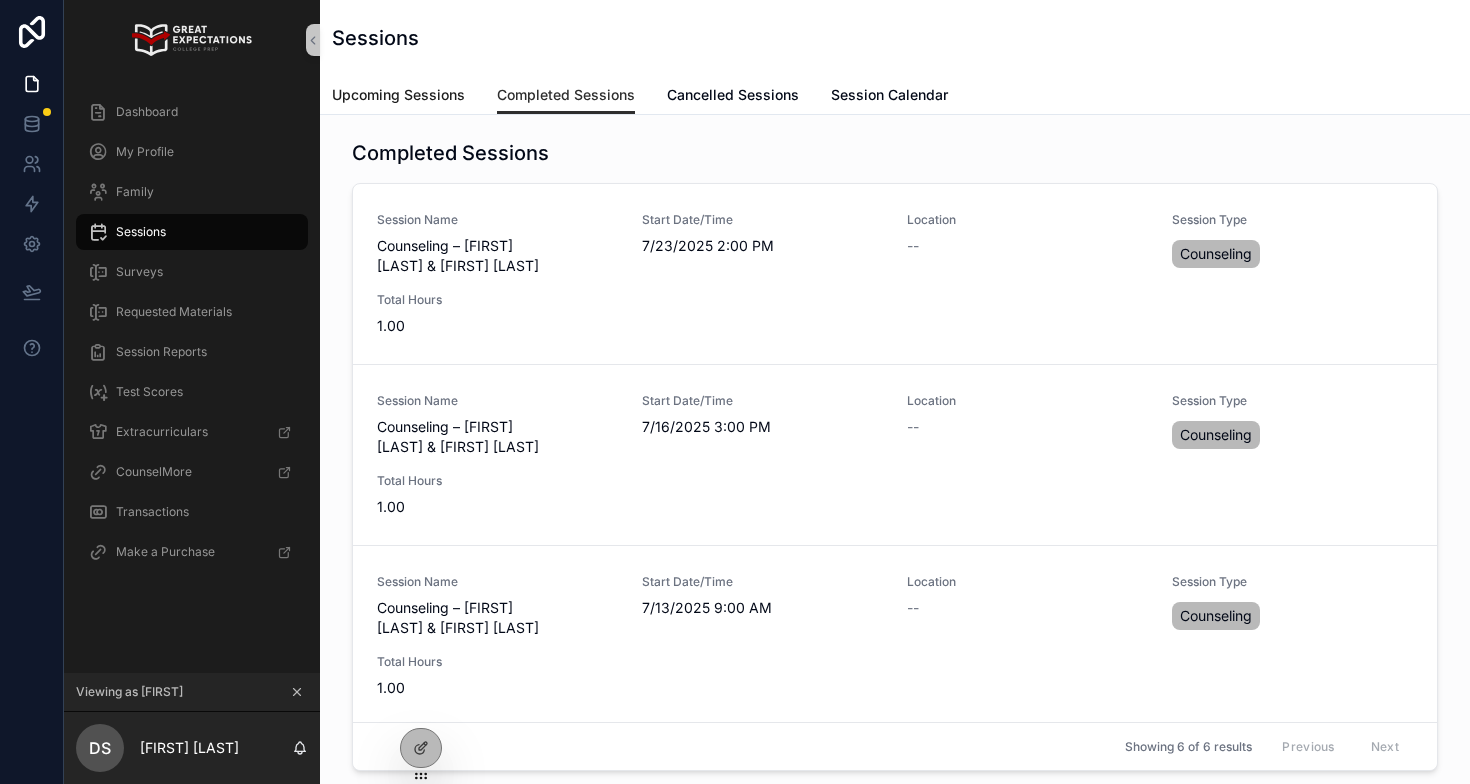 click on "Upcoming Sessions" at bounding box center (398, 95) 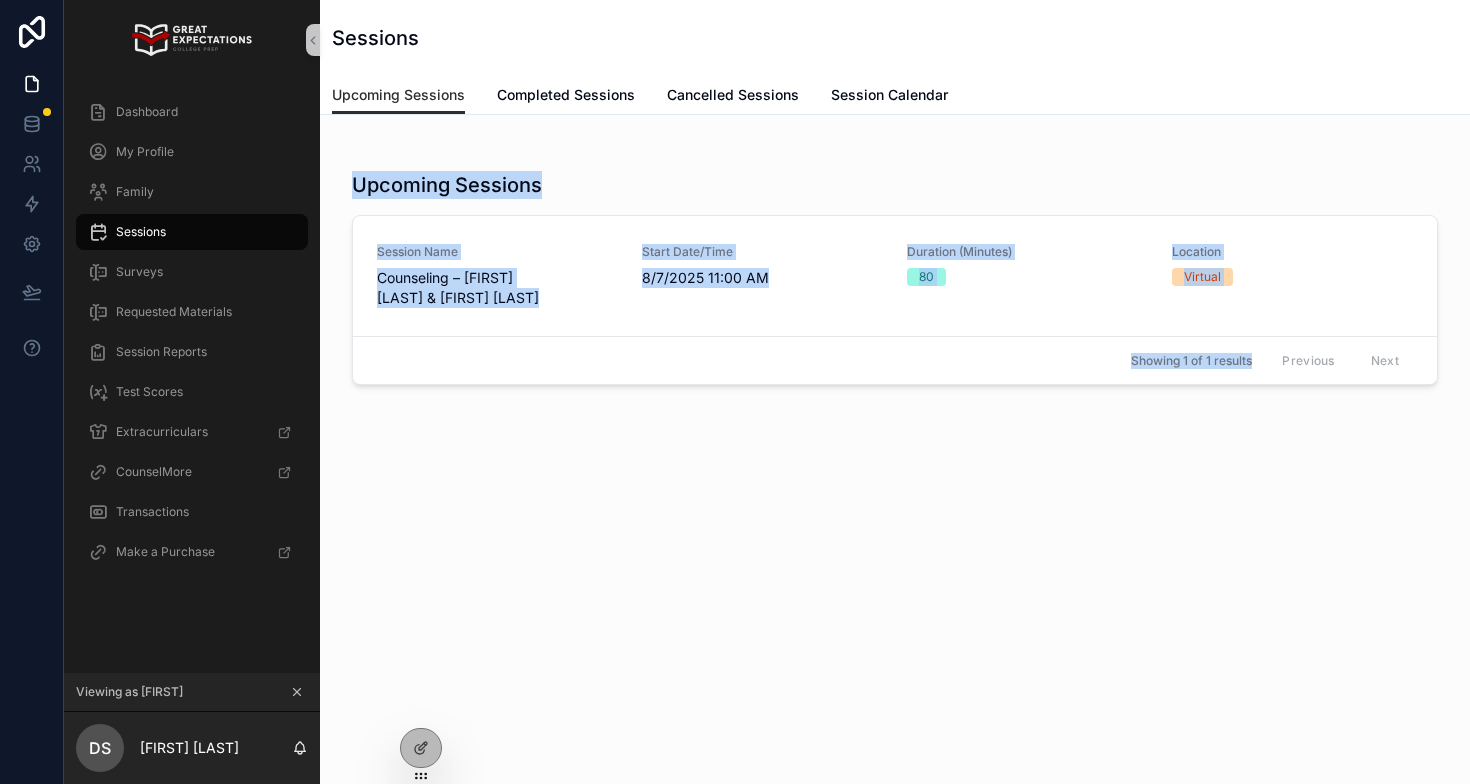 drag, startPoint x: 476, startPoint y: 149, endPoint x: 476, endPoint y: 399, distance: 250 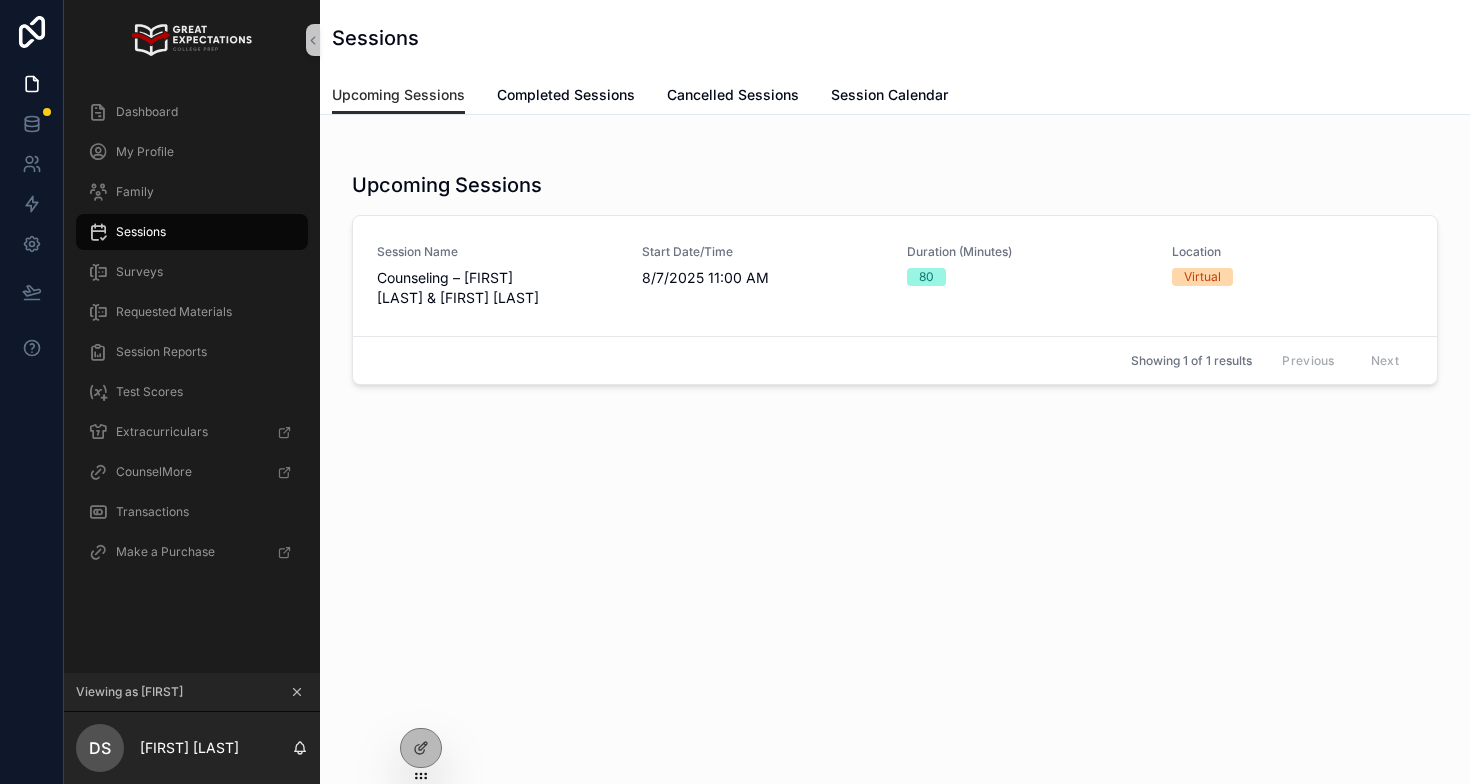 click on "Upcoming Sessions Session Name Counseling – [FIRST] [LAST] & [FIRST] [LAST] Start Date/Time 8/7/2025 11:00 AM Duration (Minutes) 80 Location Virtual Cancel/Reschedule Showing 1 of 1 results Previous Next" at bounding box center (895, 322) 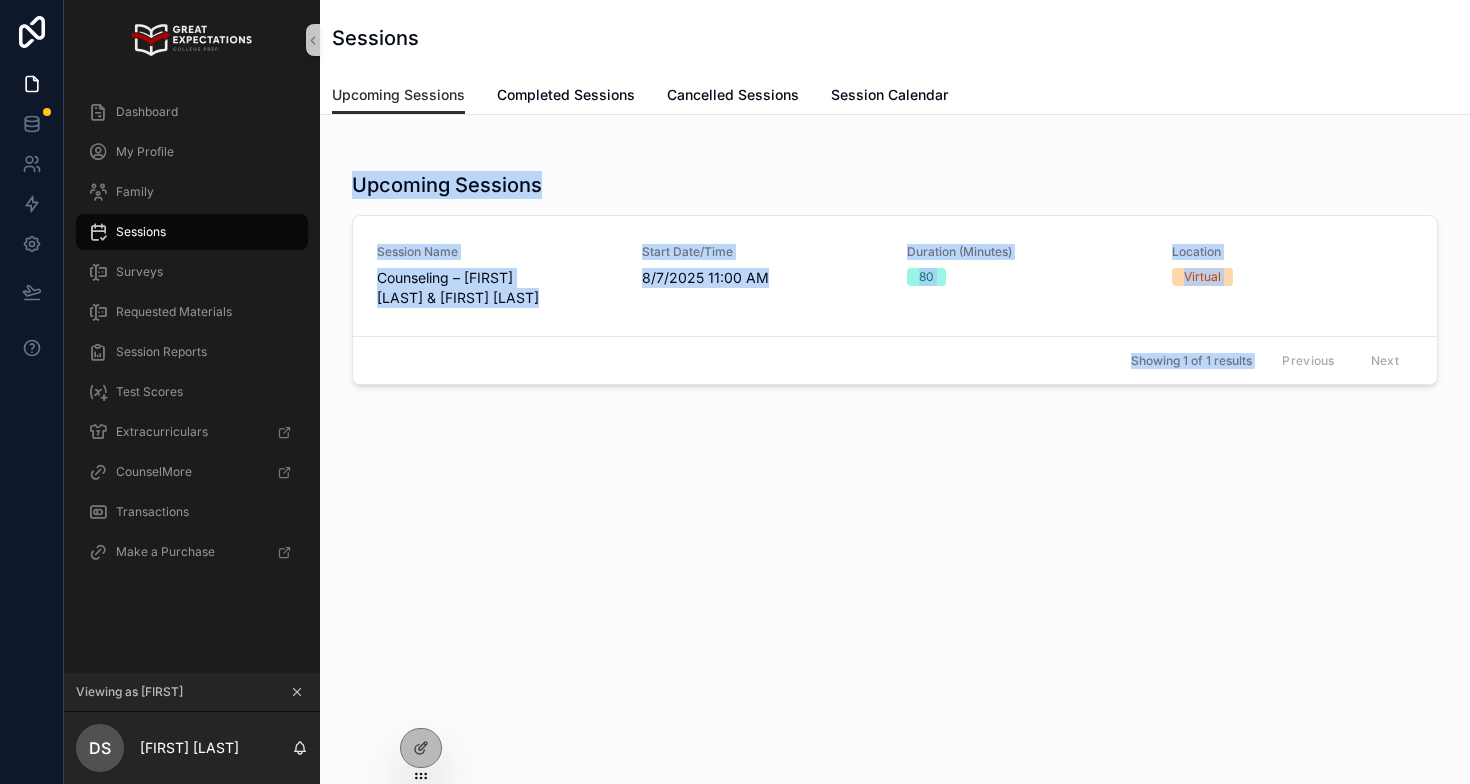 drag, startPoint x: 483, startPoint y: 438, endPoint x: 354, endPoint y: 168, distance: 299.234 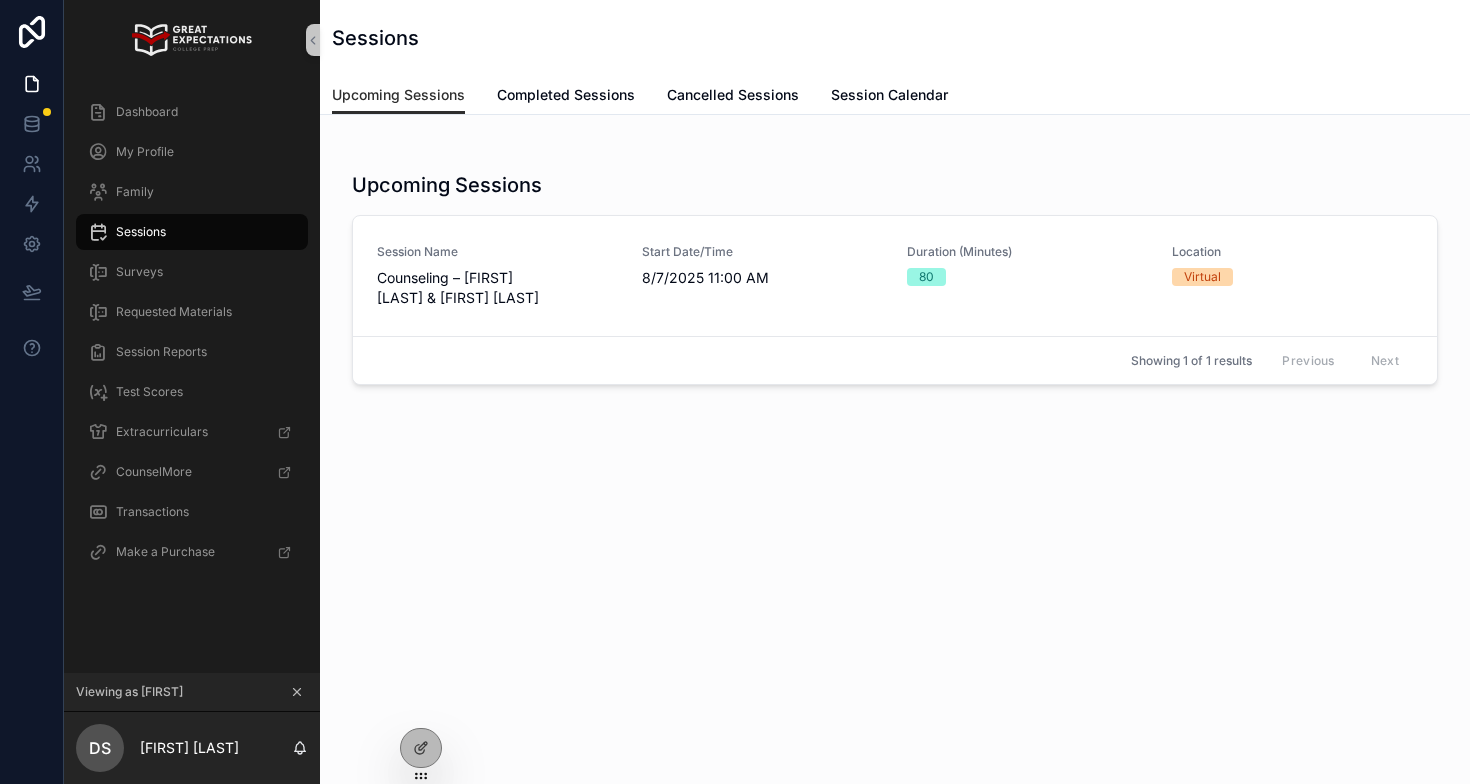 click on "Upcoming Sessions Session Name Counseling – [FIRST] [LAST] & [FIRST] [LAST] Start Date/Time 8/7/2025 11:00 AM Duration (Minutes) 80 Location Virtual Cancel/Reschedule Showing 1 of 1 results Previous Next" at bounding box center (895, 322) 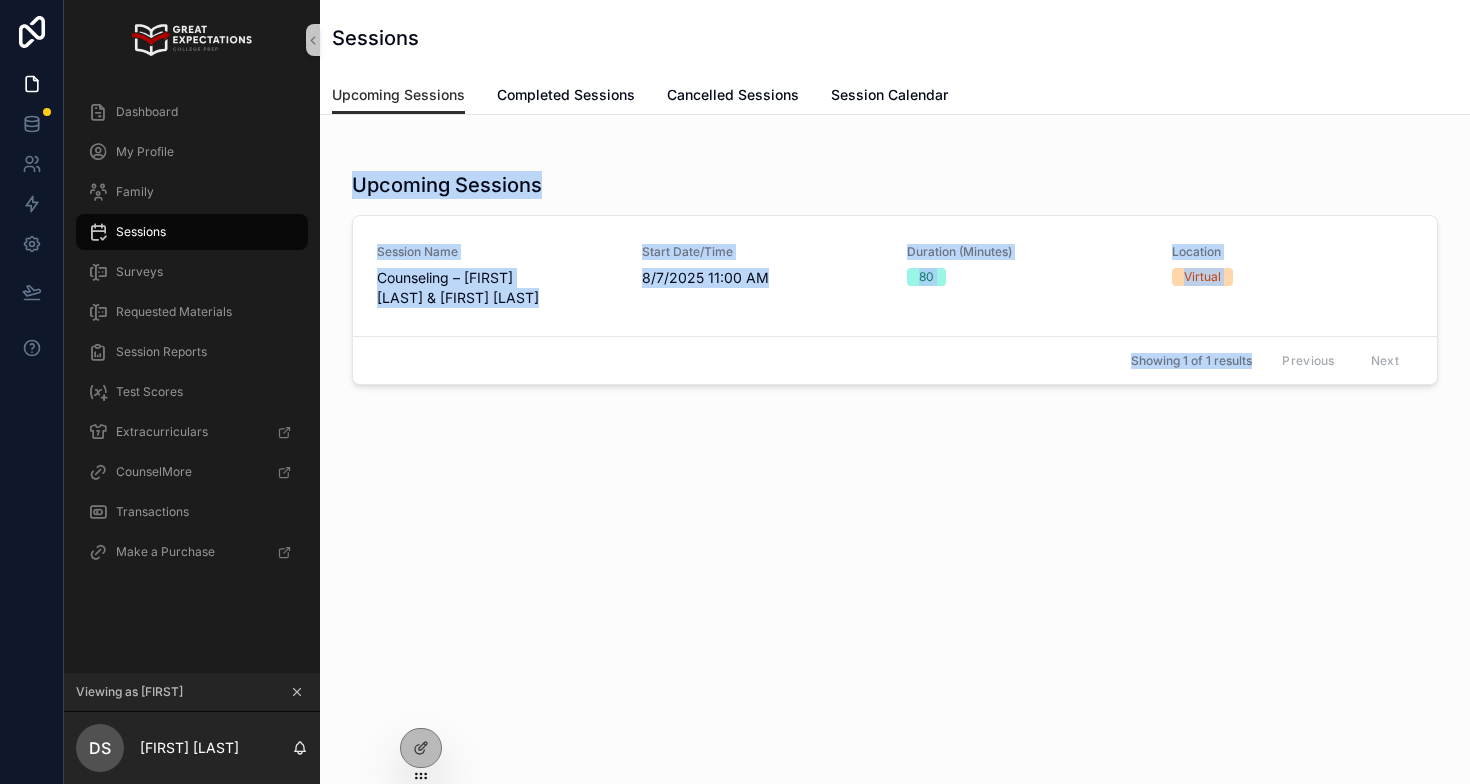 drag, startPoint x: 554, startPoint y: 511, endPoint x: 349, endPoint y: 186, distance: 384.25253 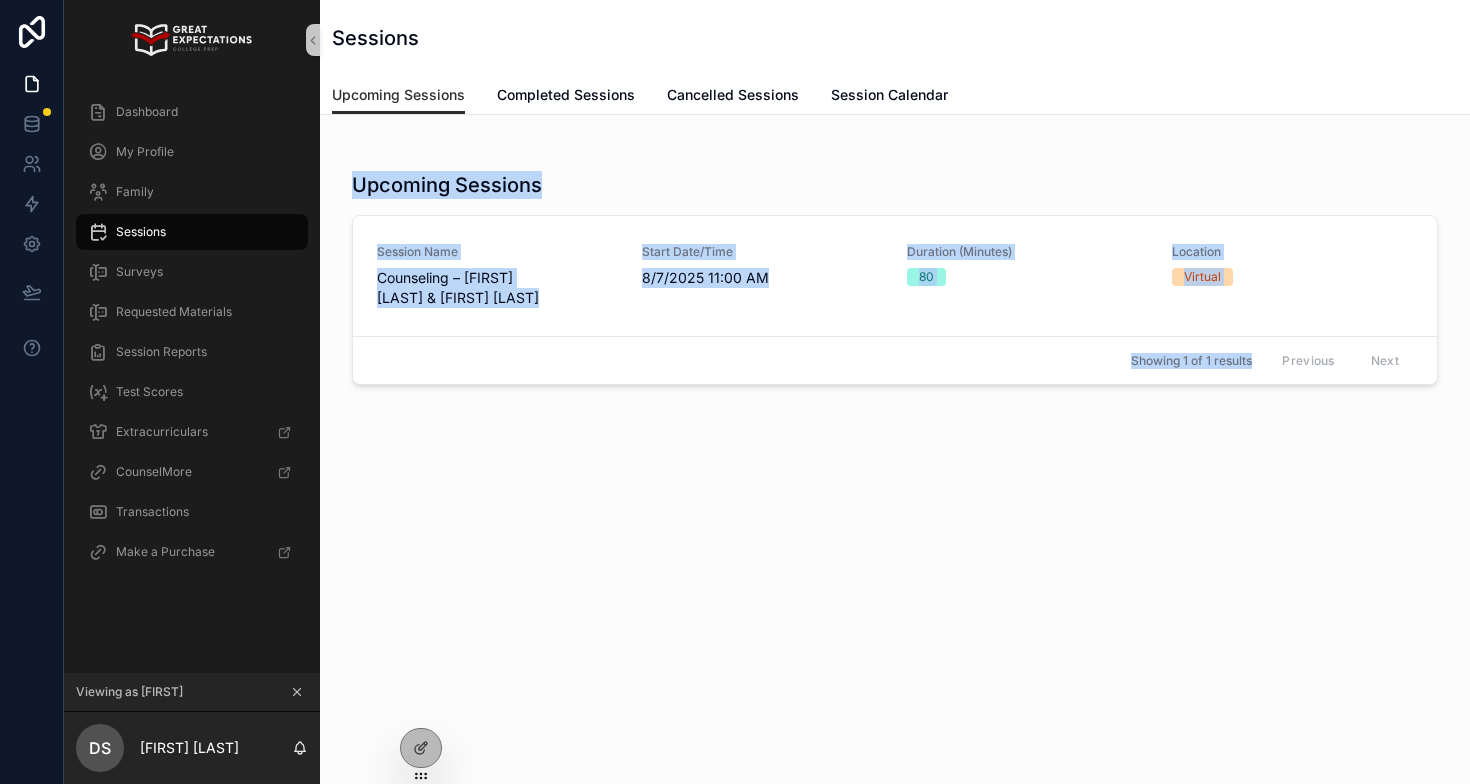 drag, startPoint x: 349, startPoint y: 186, endPoint x: 659, endPoint y: 482, distance: 428.62103 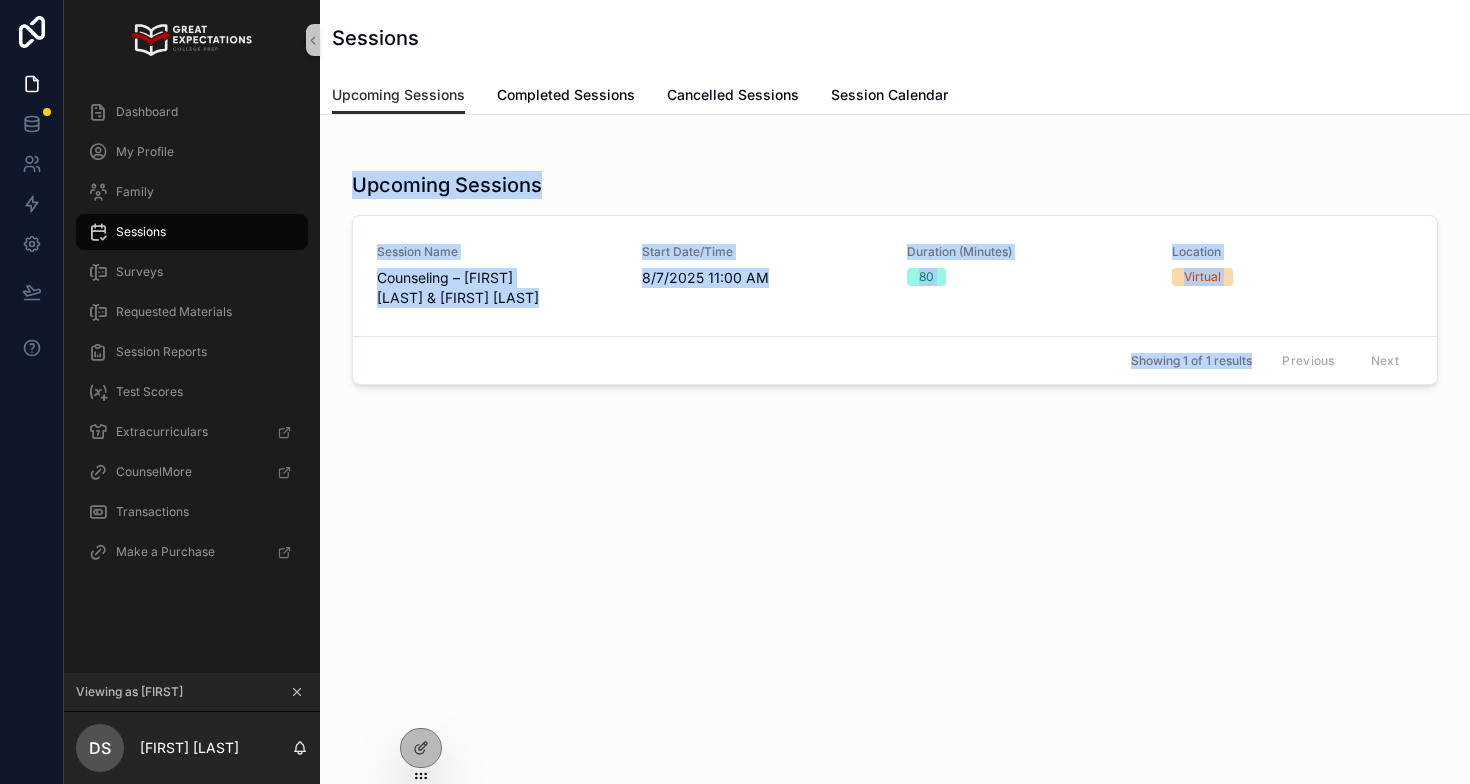 drag, startPoint x: 541, startPoint y: 408, endPoint x: 343, endPoint y: 174, distance: 306.52896 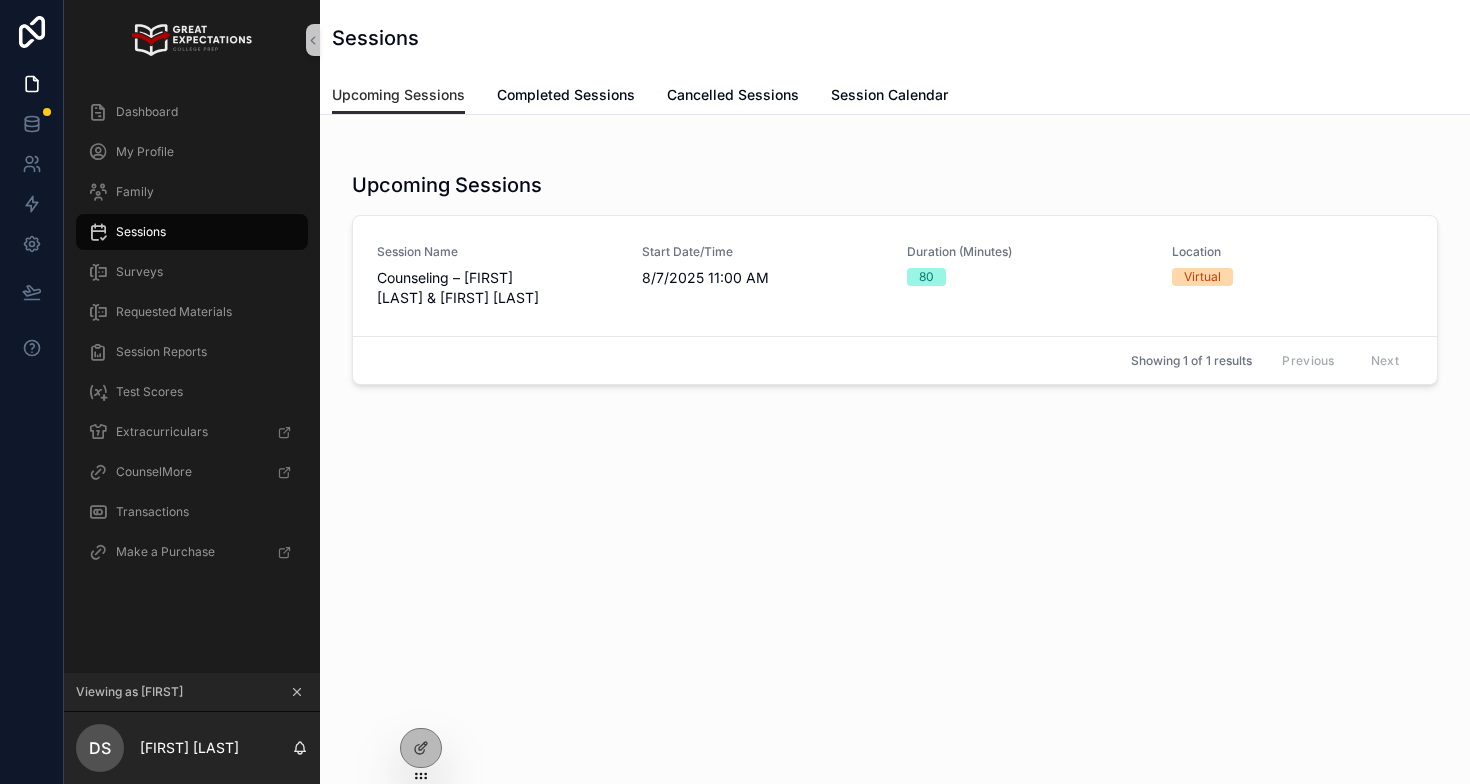 click on "Sessions Upcoming Sessions Upcoming Sessions Completed Sessions Cancelled Sessions Session Calendar Upcoming Sessions Session Name Counseling – [FIRST] [LAST] & [FIRST] [LAST] Start Date/Time 8/7/2025 11:00 AM Duration (Minutes) 80 Location Virtual Cancel/Reschedule Showing 1 of 1 results Previous Next" at bounding box center (895, 280) 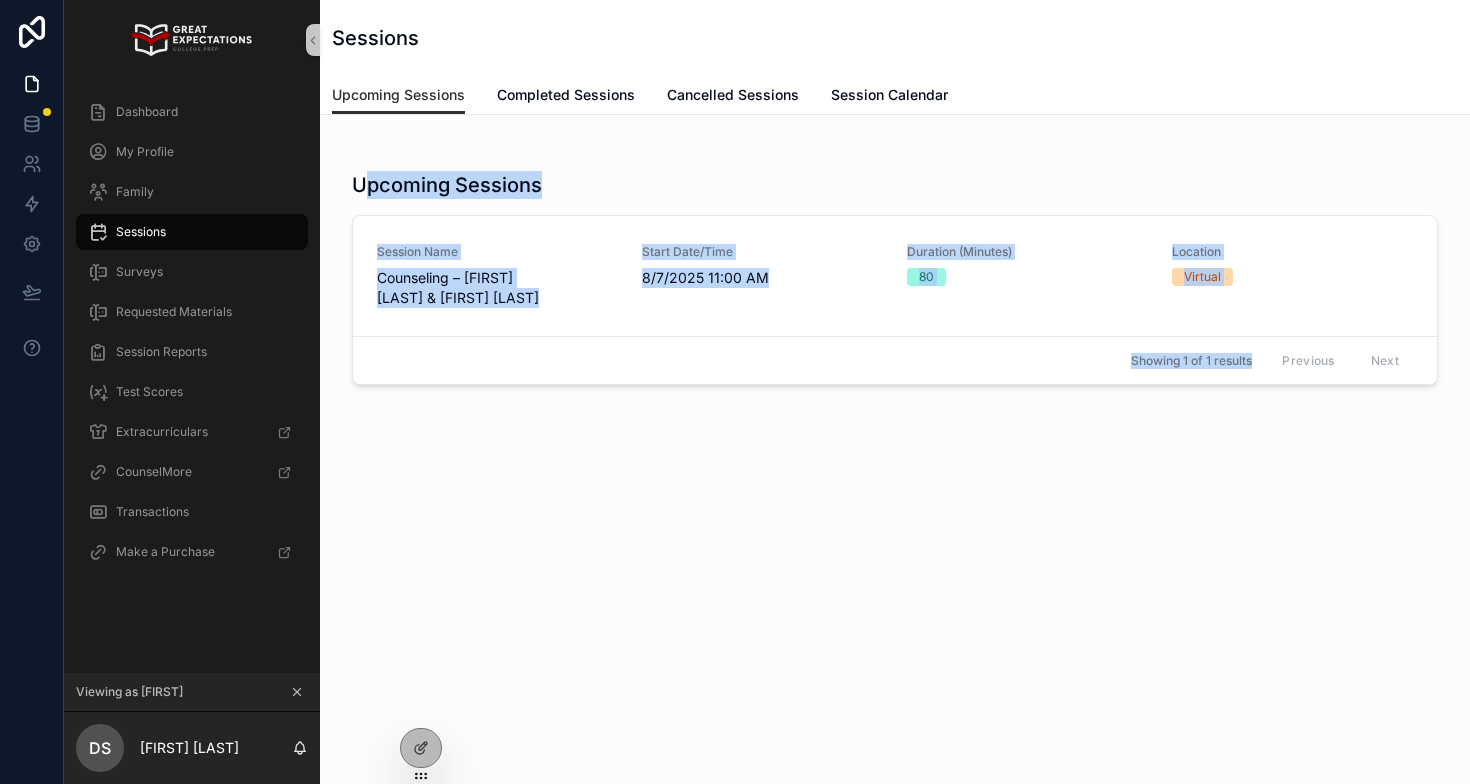 drag, startPoint x: 507, startPoint y: 475, endPoint x: 358, endPoint y: 181, distance: 329.6013 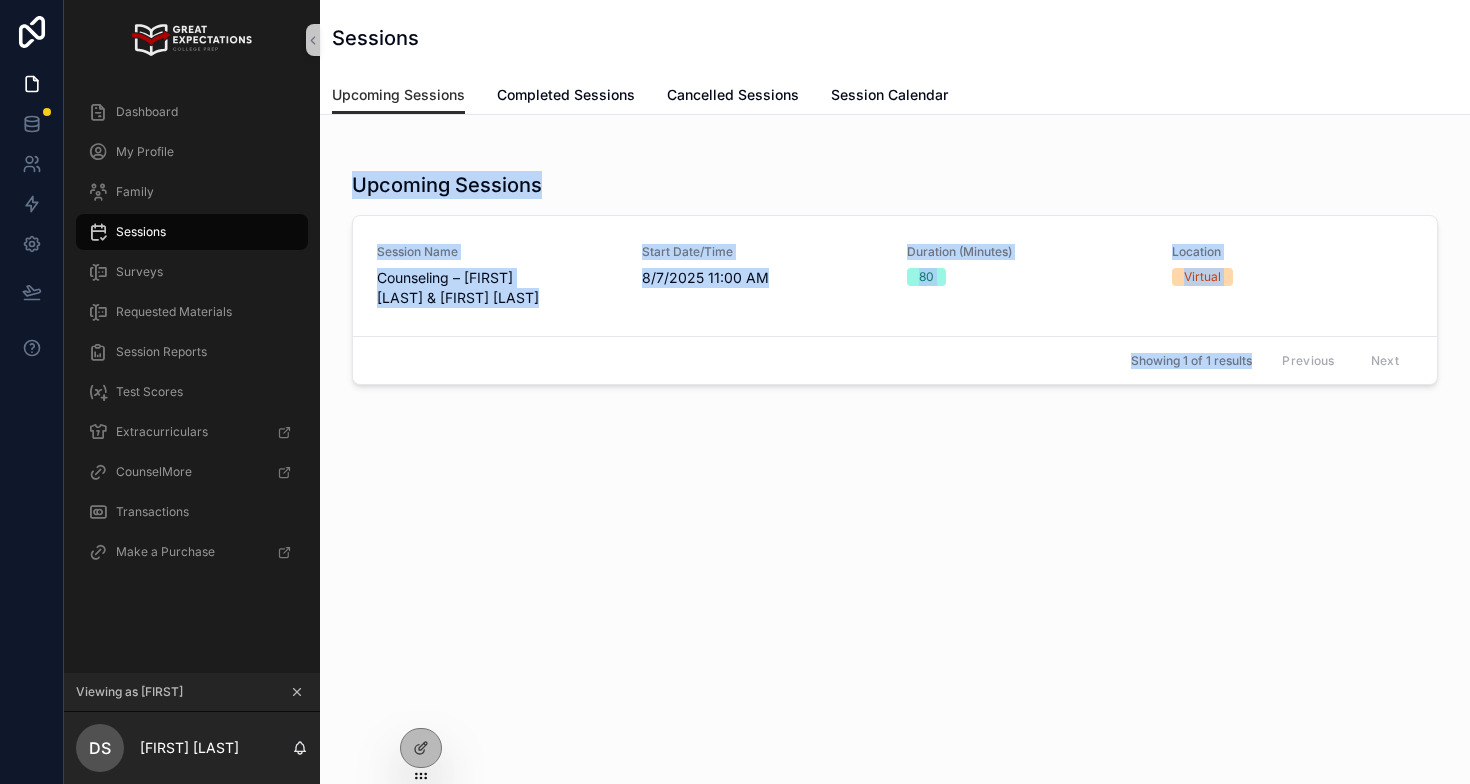 click on "Upcoming Sessions" at bounding box center (447, 185) 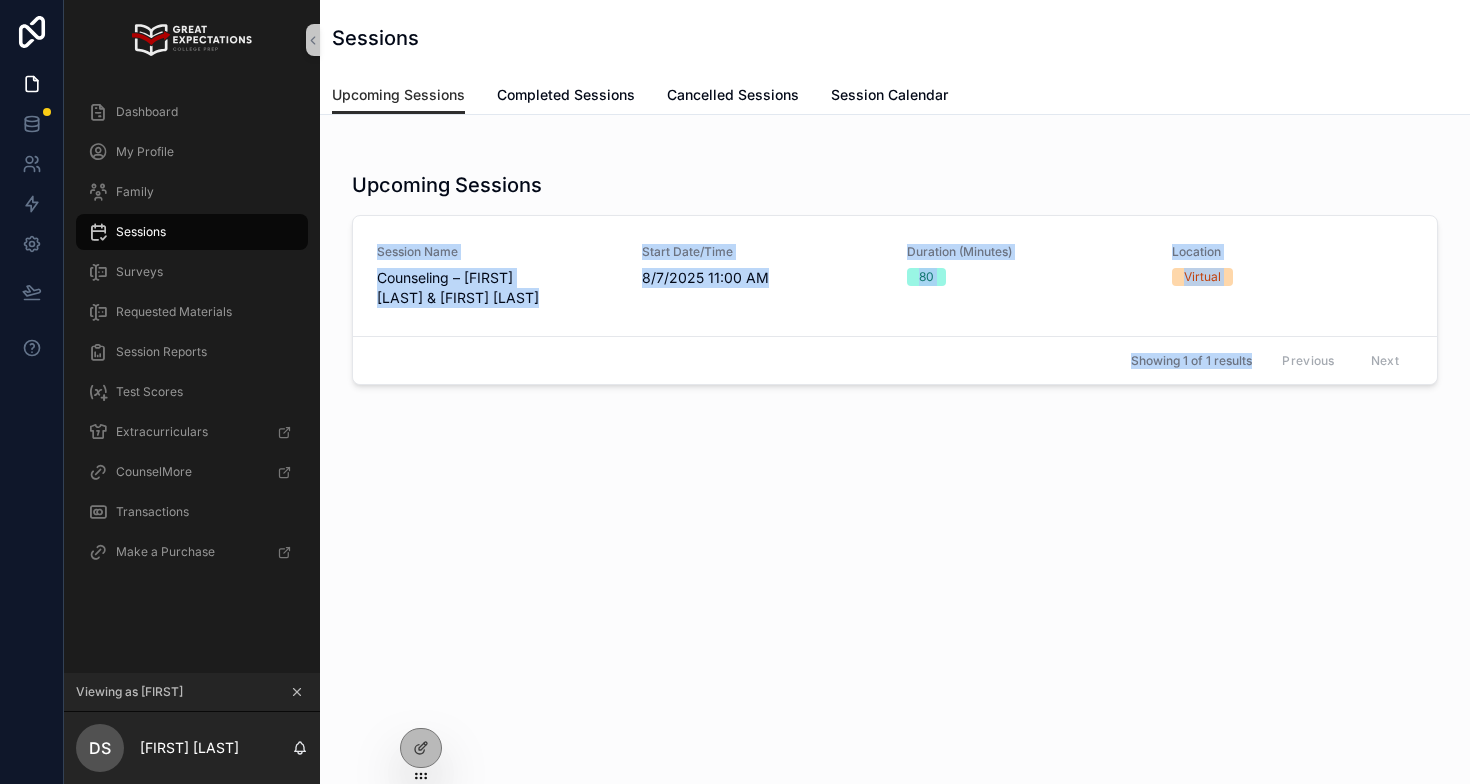 drag, startPoint x: 528, startPoint y: 434, endPoint x: 364, endPoint y: 199, distance: 286.56763 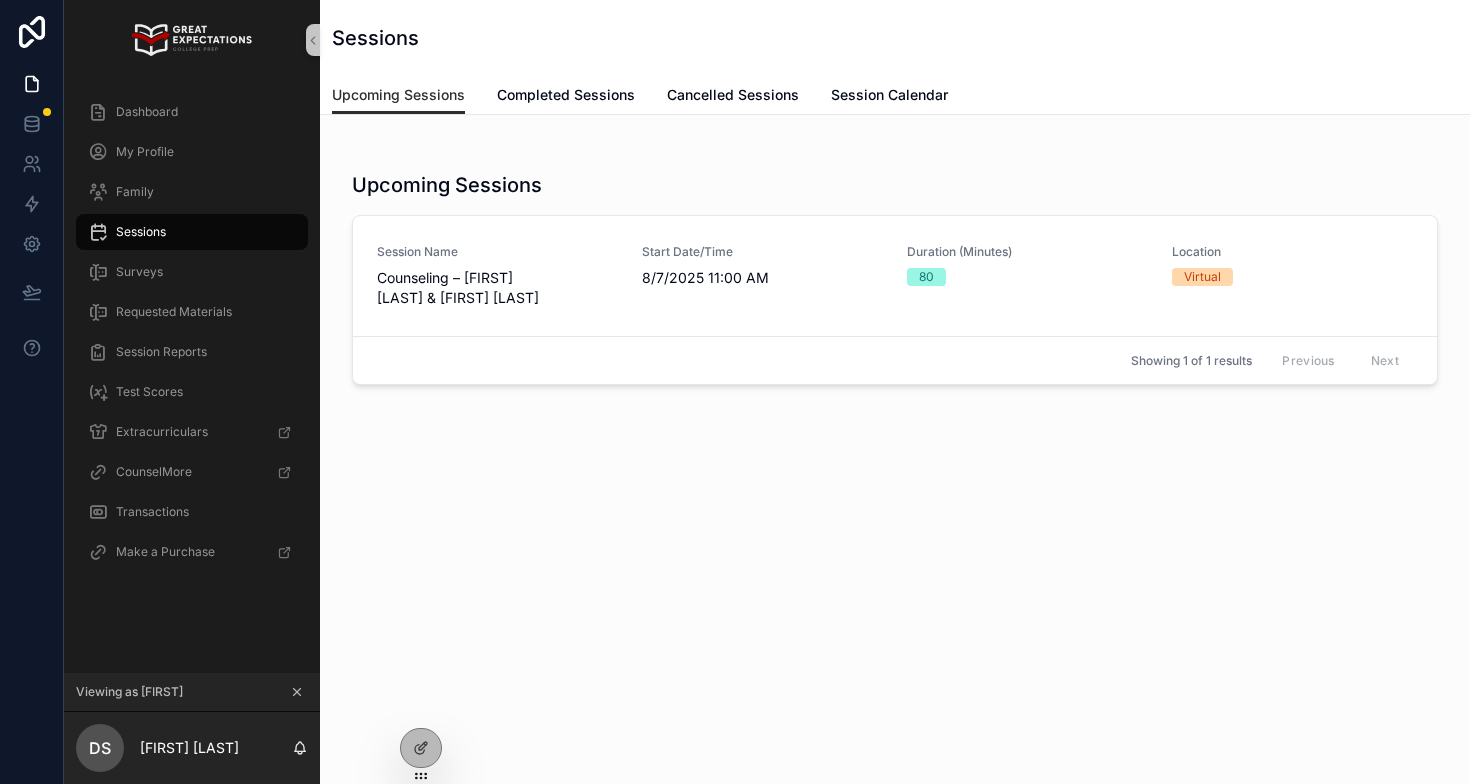 click on "Upcoming Sessions" at bounding box center [447, 185] 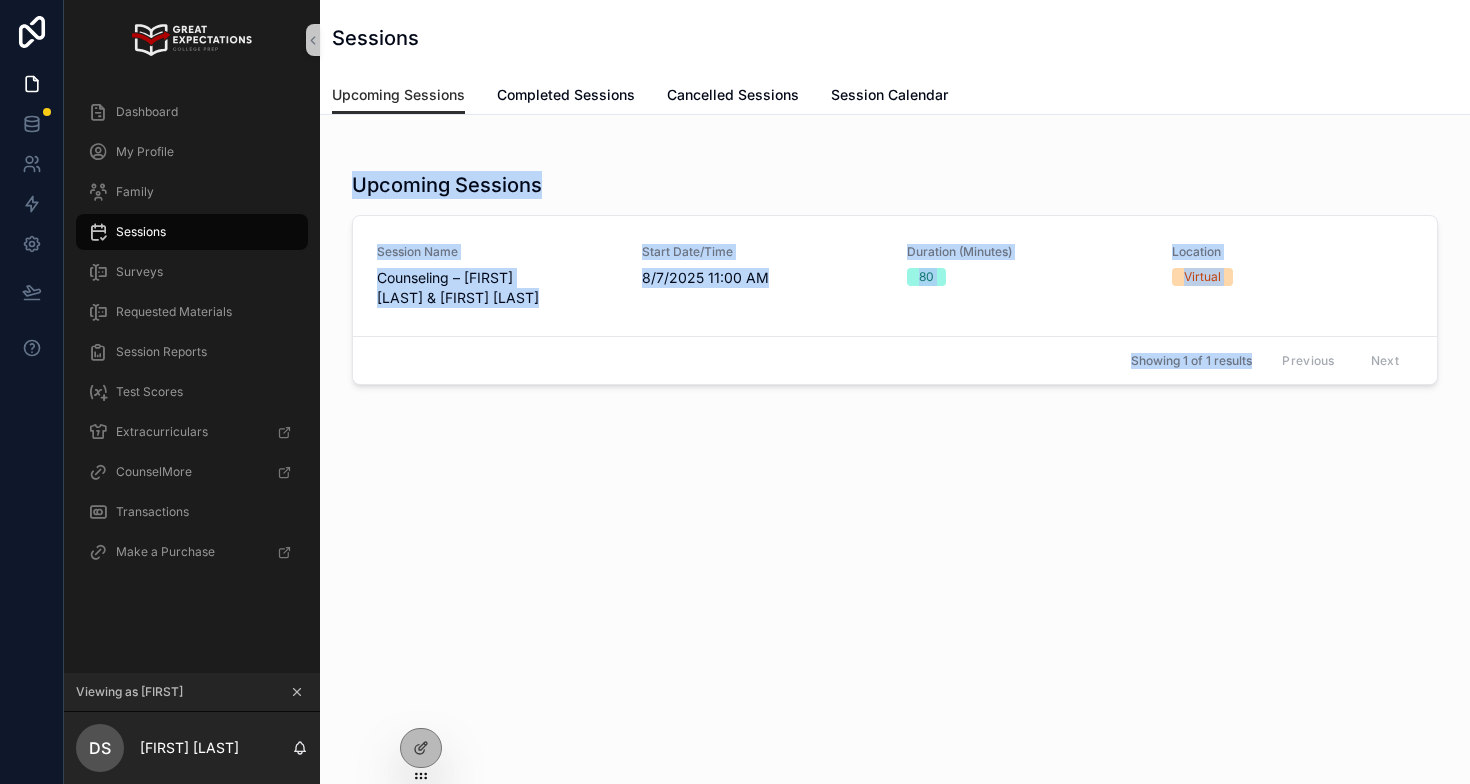 drag, startPoint x: 357, startPoint y: 174, endPoint x: 631, endPoint y: 439, distance: 381.1837 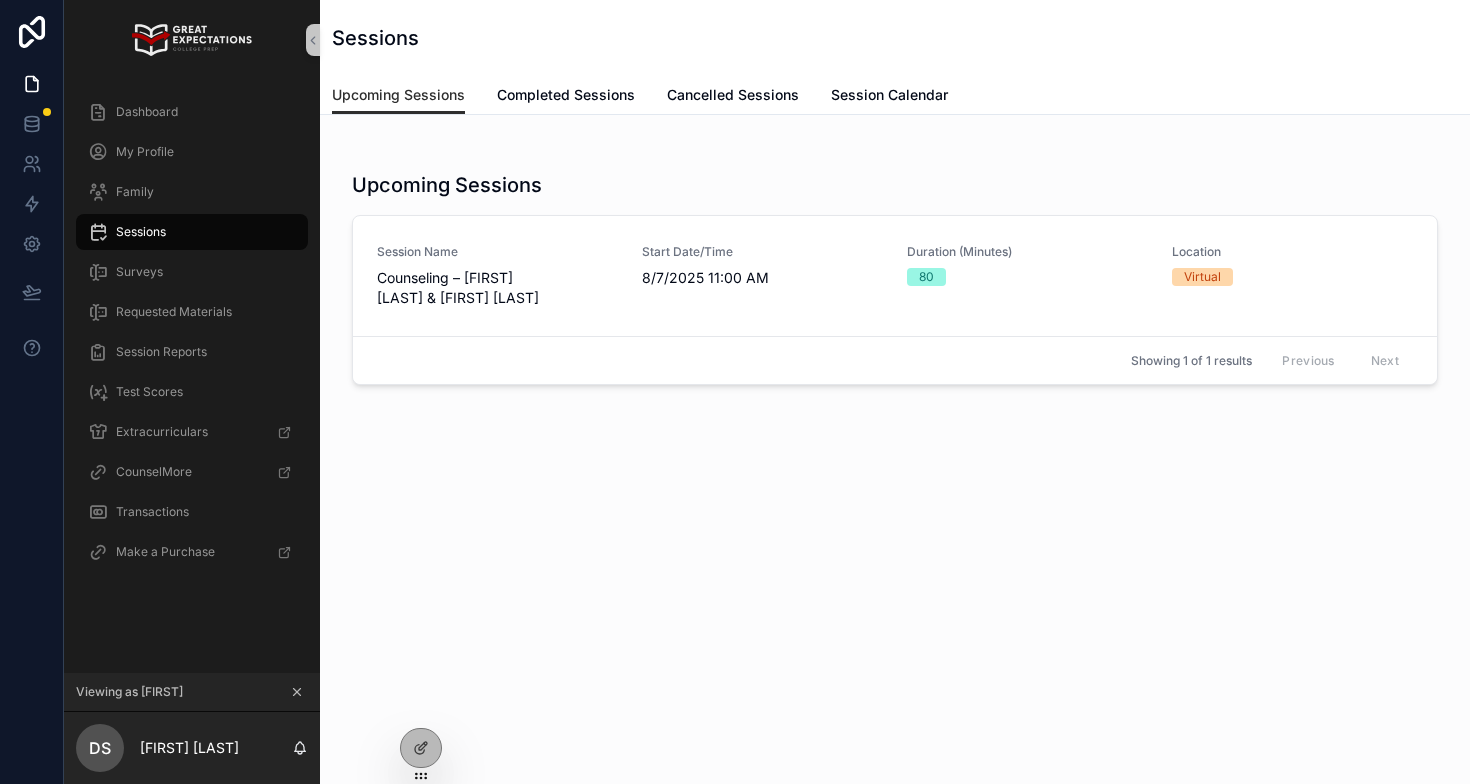 click on "Upcoming Sessions Session Name Counseling – [FIRST] [LAST] & [FIRST] [LAST] Start Date/Time 8/7/2025 11:00 AM Duration (Minutes) 80 Location Virtual Cancel/Reschedule Showing 1 of 1 results Previous Next" at bounding box center (895, 322) 